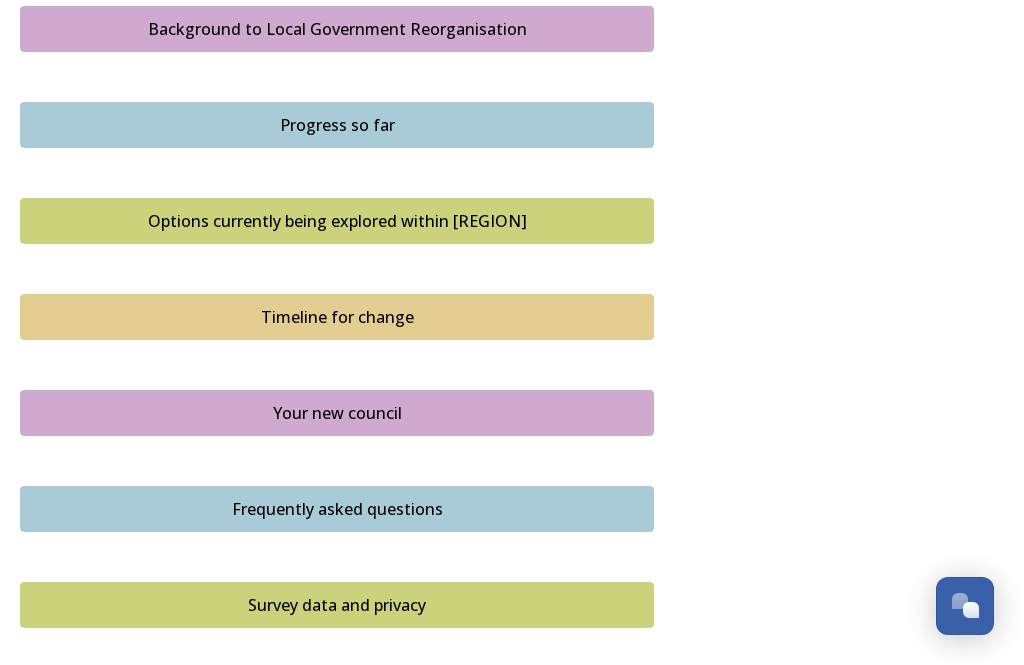 scroll, scrollTop: 1237, scrollLeft: 0, axis: vertical 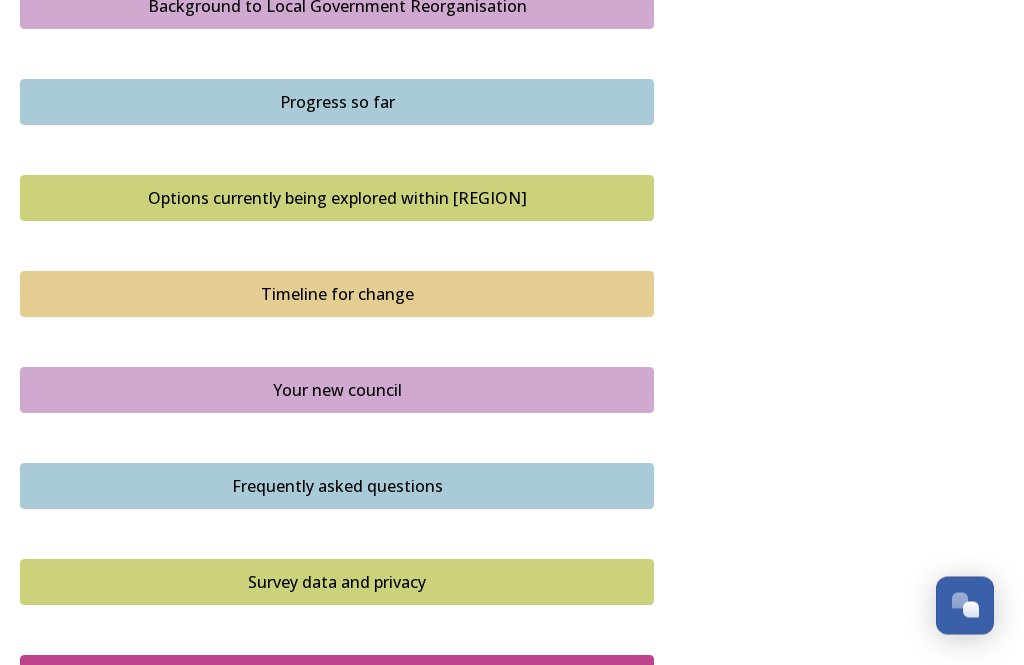 click on "Take part in the survey" at bounding box center (322, 682) 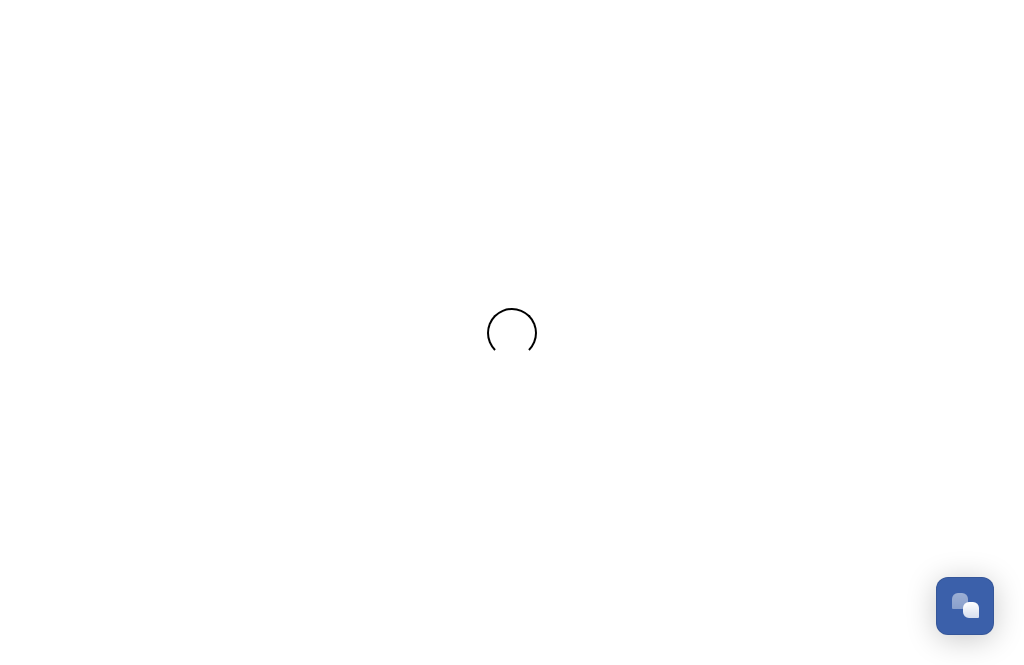 scroll, scrollTop: 0, scrollLeft: 0, axis: both 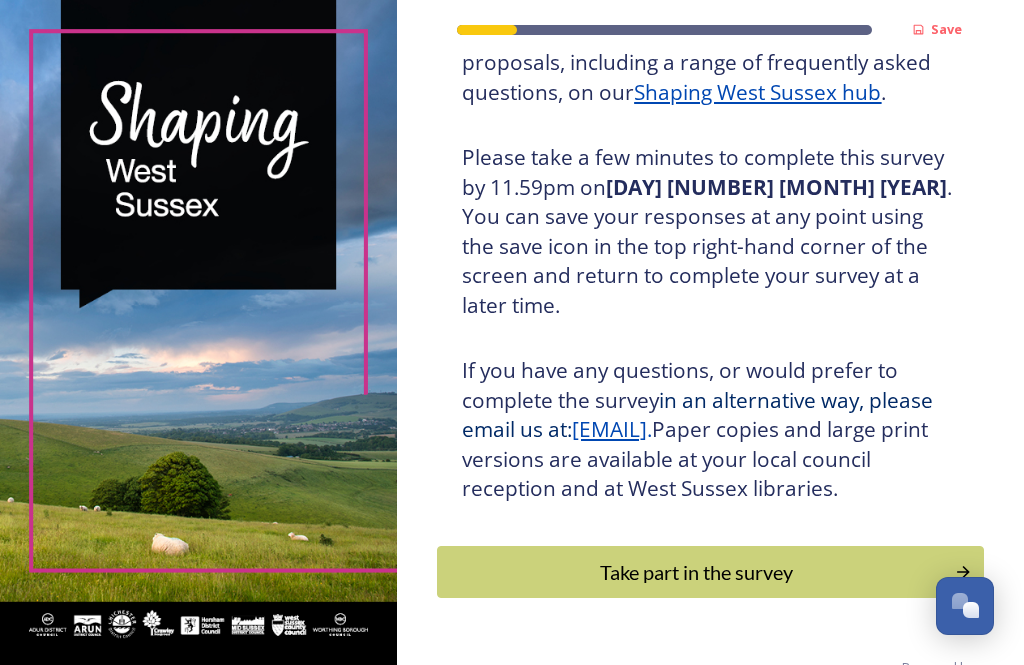 click on "Take part in the survey" at bounding box center [696, 572] 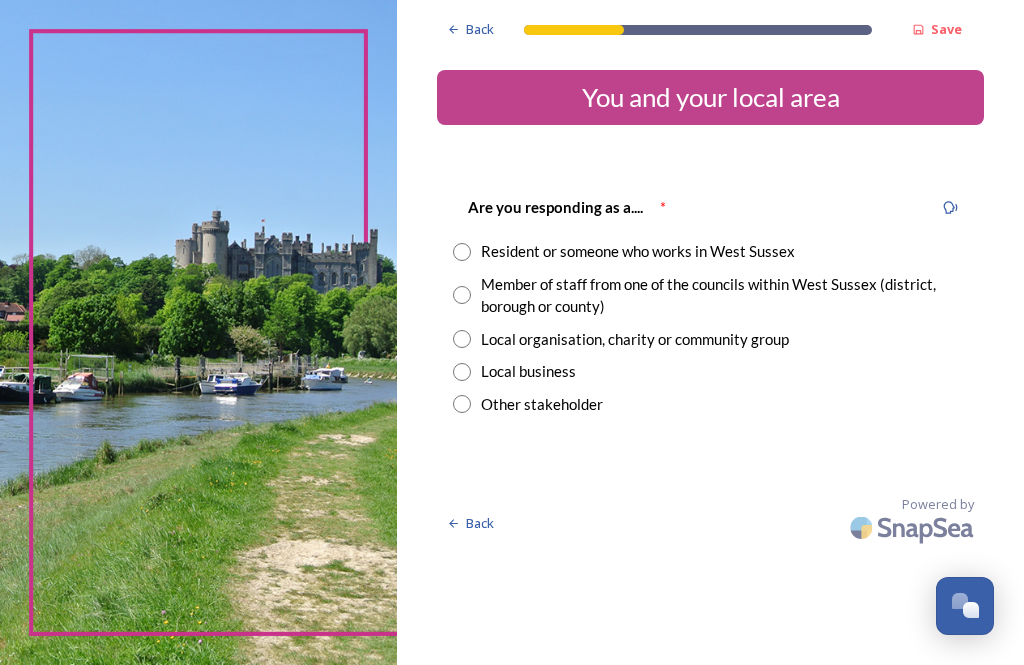 click on "Resident or someone who works in West Sussex" at bounding box center [710, 251] 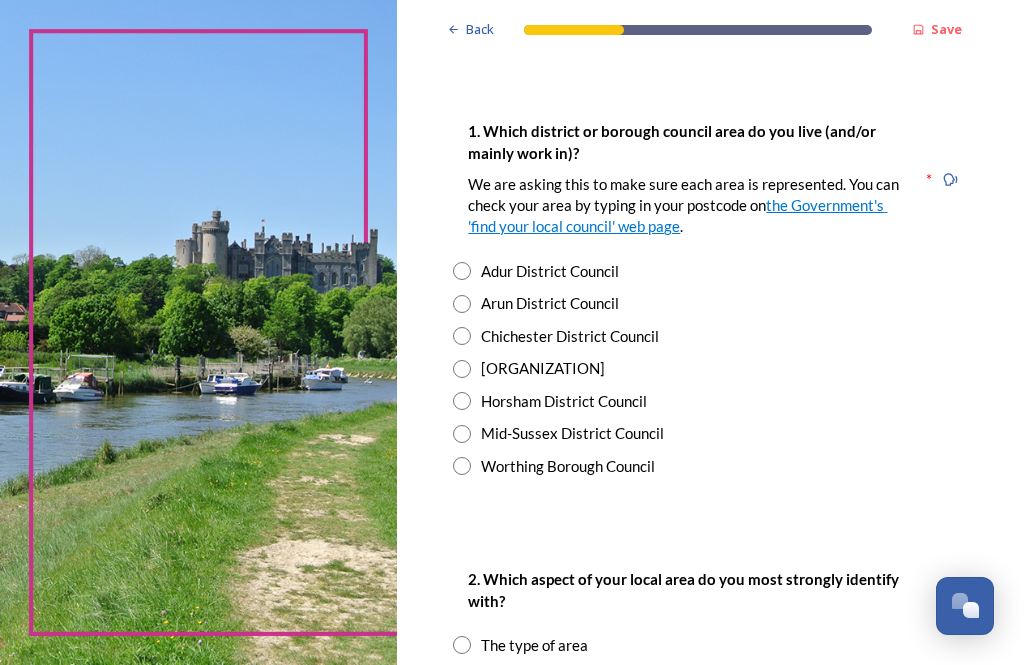scroll, scrollTop: 390, scrollLeft: 0, axis: vertical 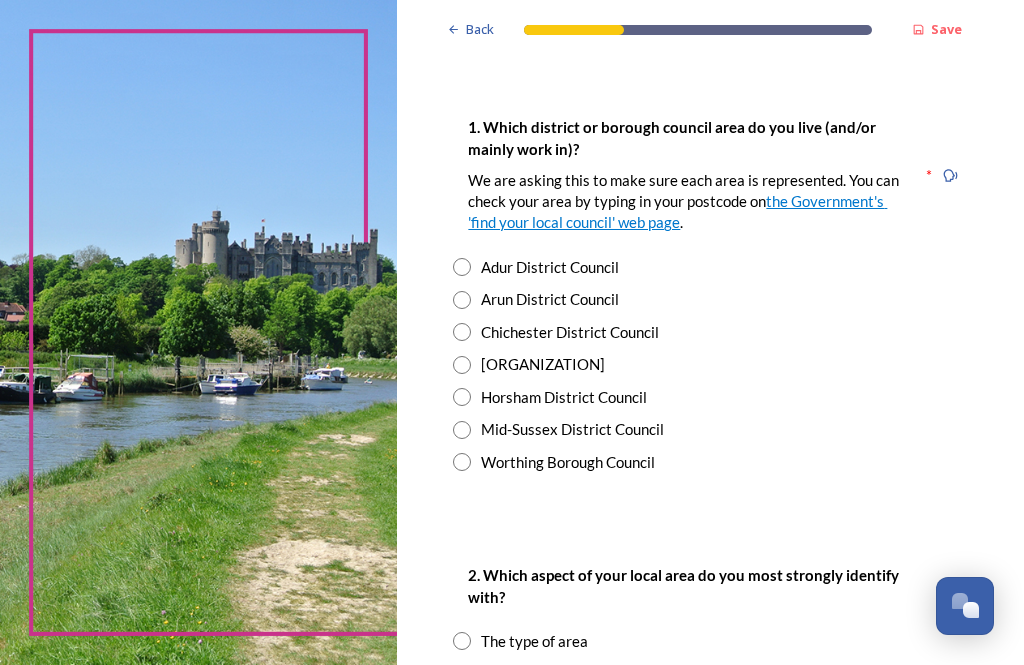 click on "Horsham District Council" at bounding box center [710, 397] 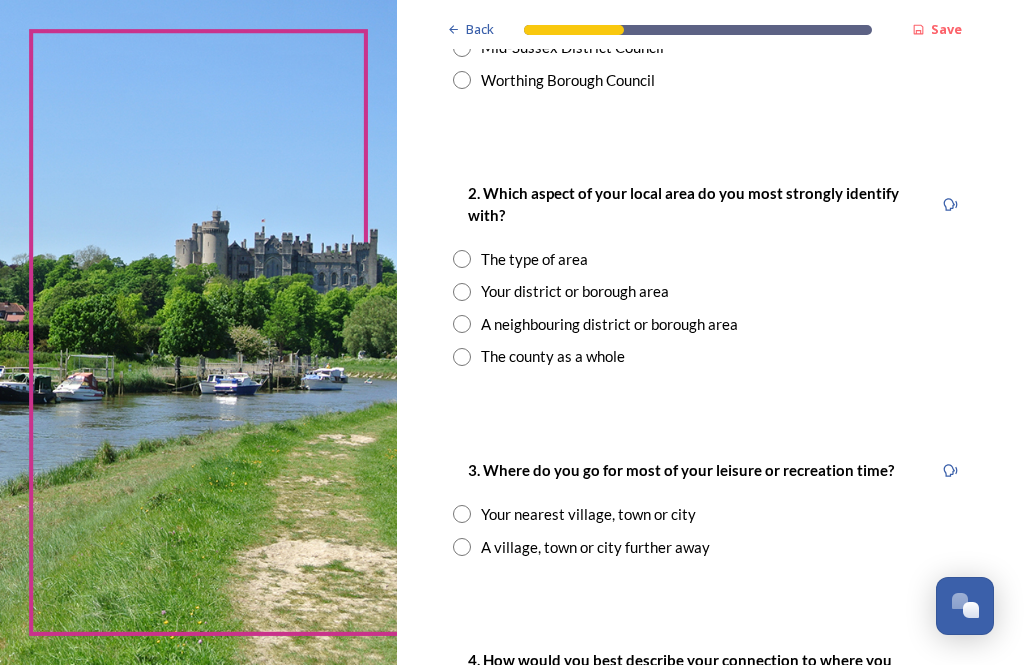scroll, scrollTop: 772, scrollLeft: 0, axis: vertical 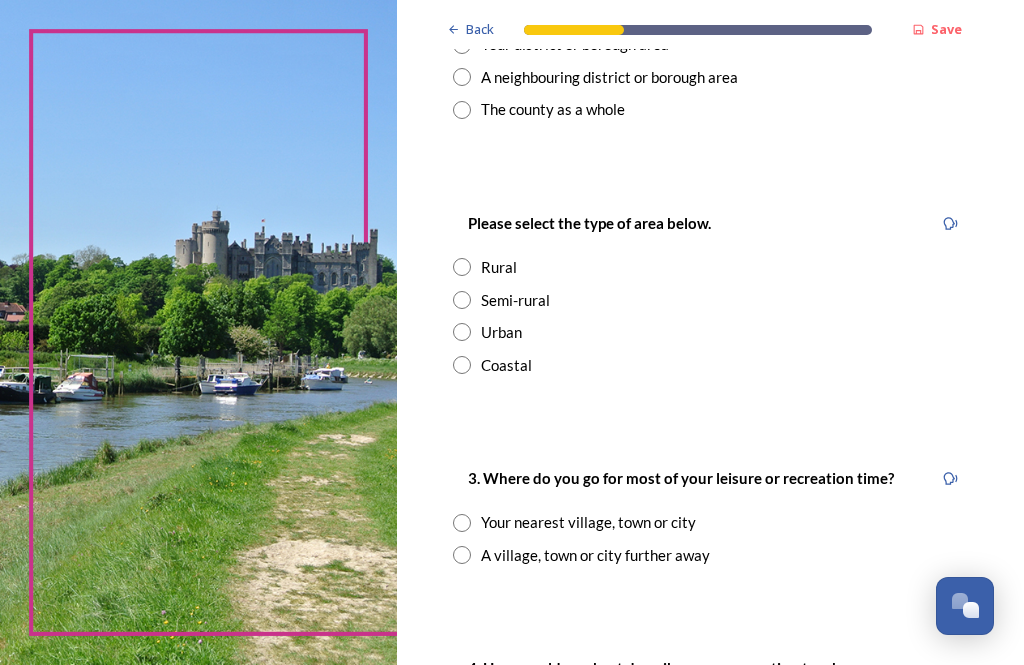 click at bounding box center (462, 267) 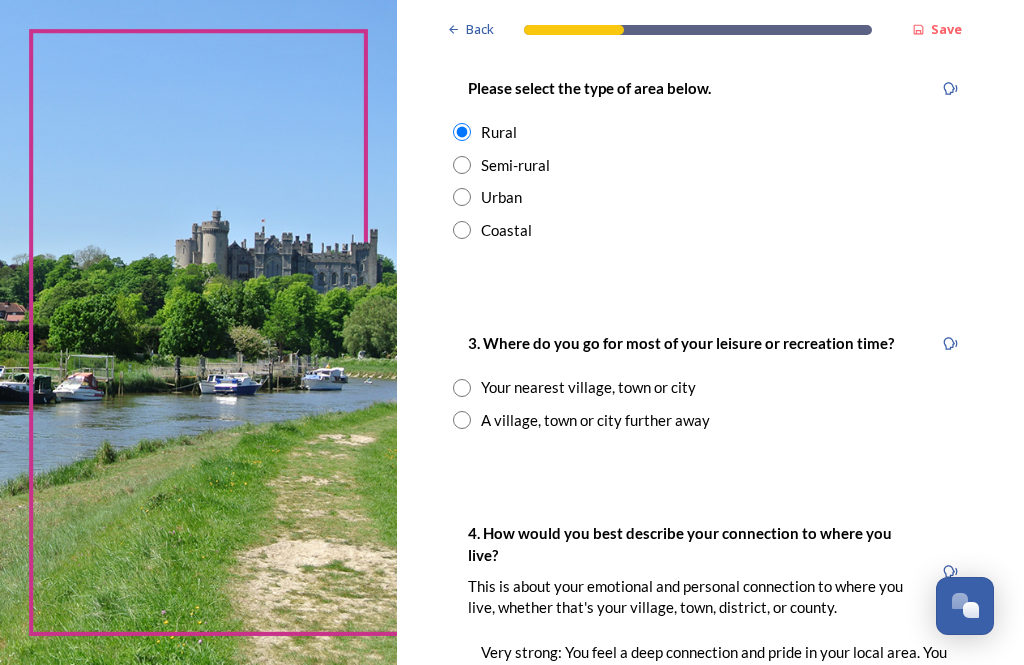 scroll, scrollTop: 1163, scrollLeft: 0, axis: vertical 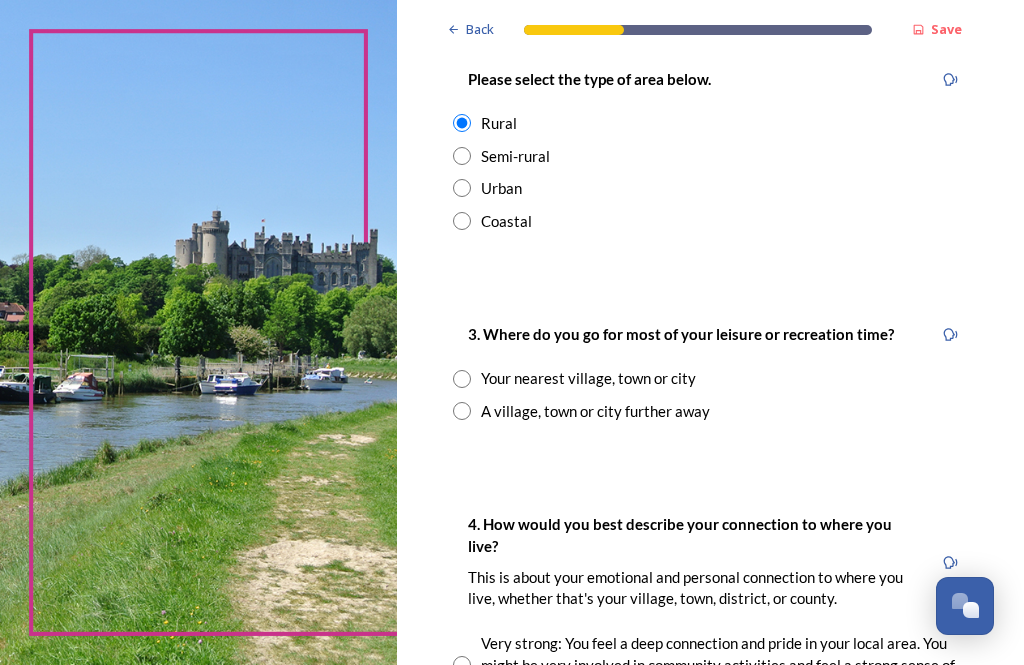 click on "Your nearest village, town or city" at bounding box center [710, 378] 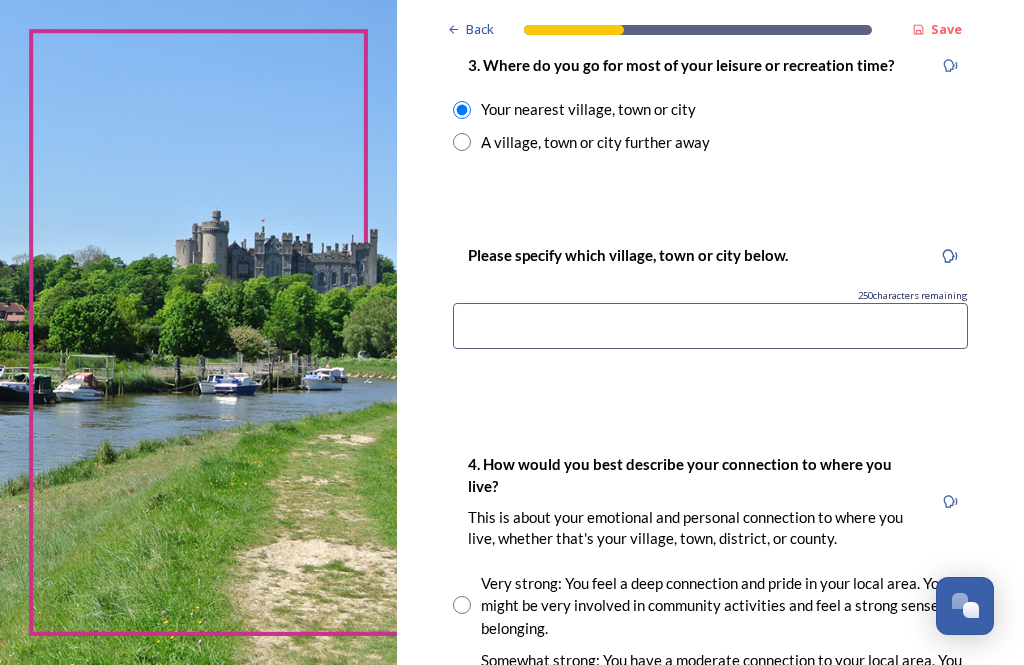 scroll, scrollTop: 1432, scrollLeft: 0, axis: vertical 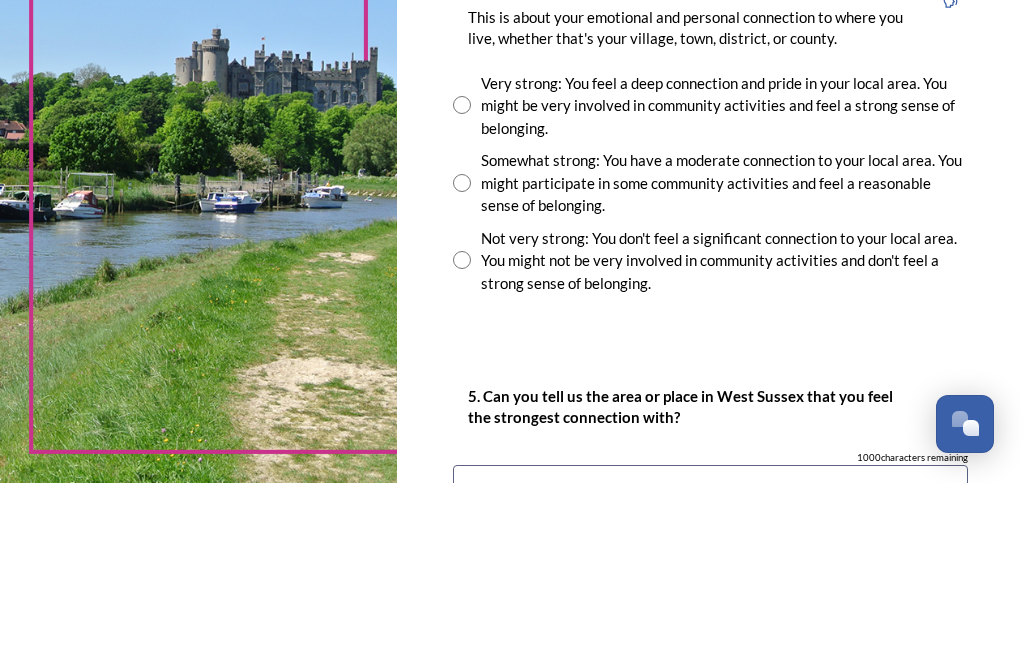 type on "[PLACE]" 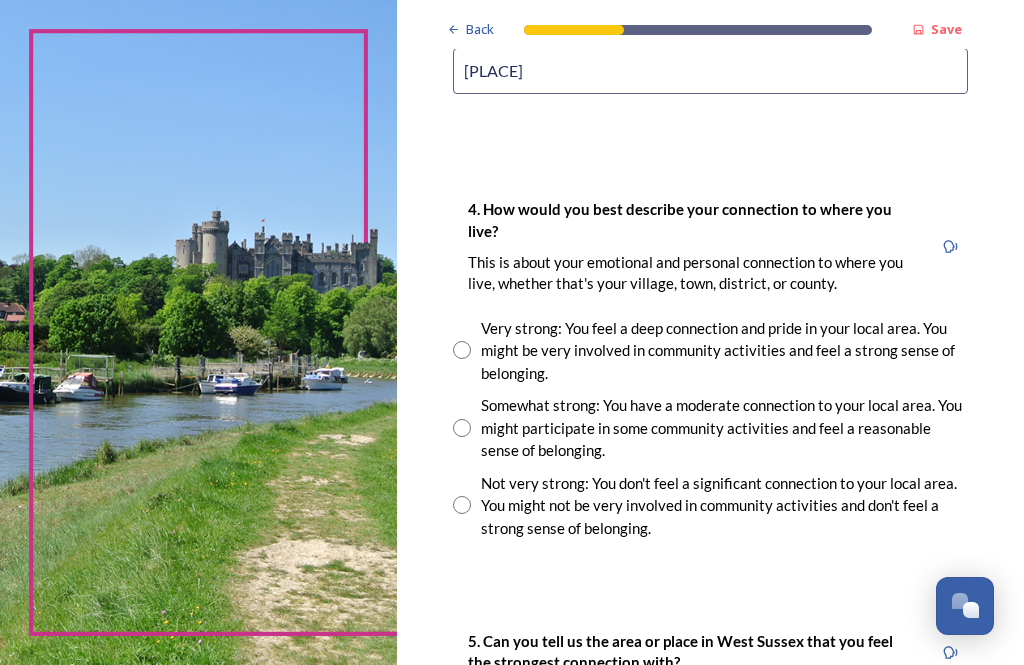 scroll, scrollTop: 1687, scrollLeft: 0, axis: vertical 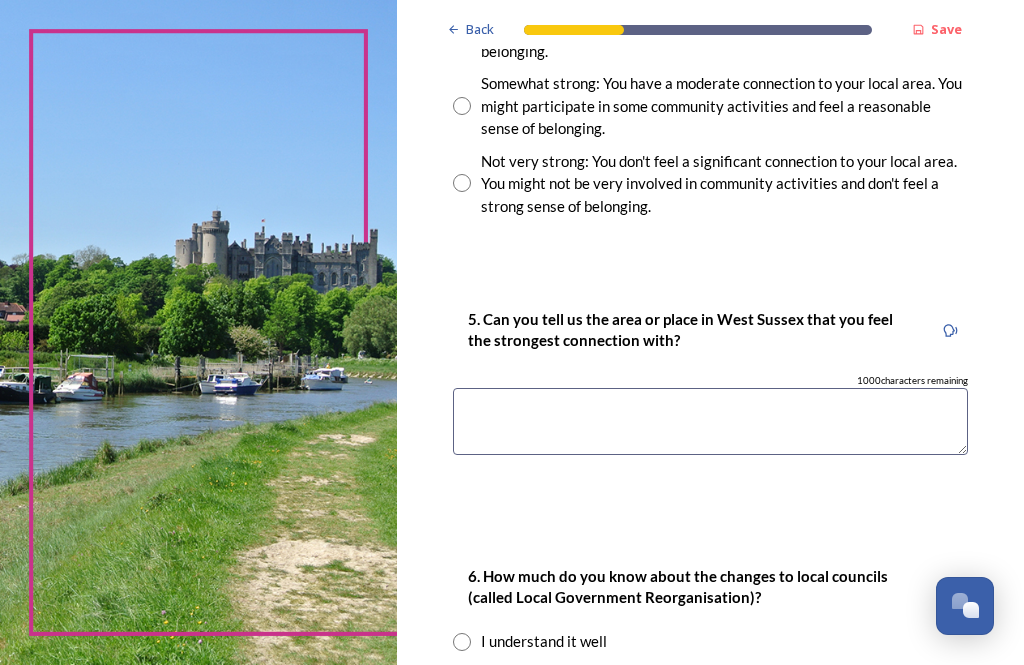 click at bounding box center [710, 421] 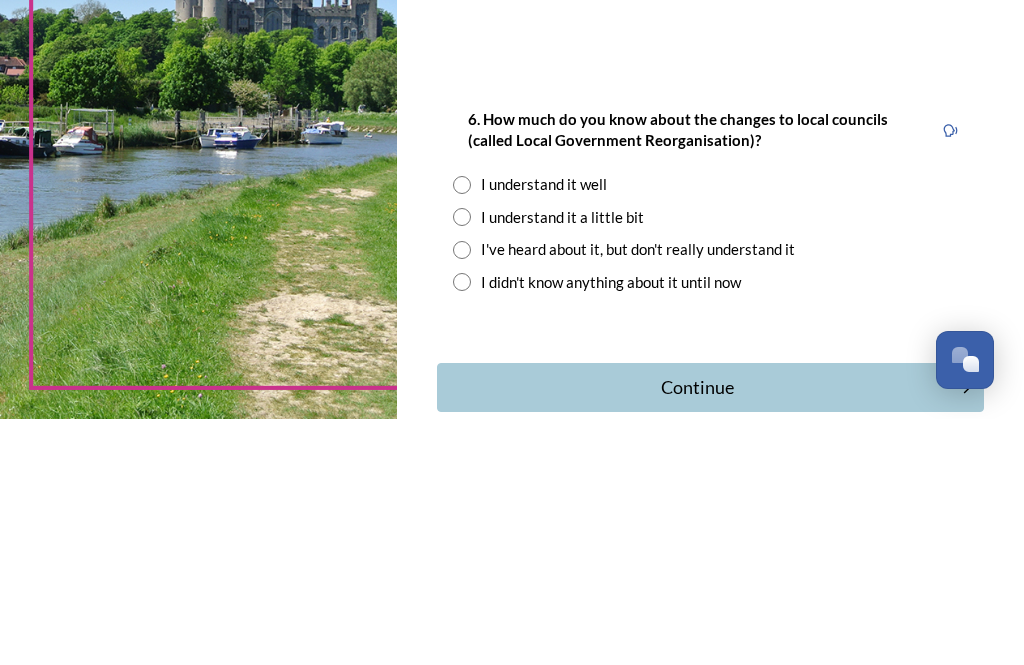 scroll, scrollTop: 2222, scrollLeft: 0, axis: vertical 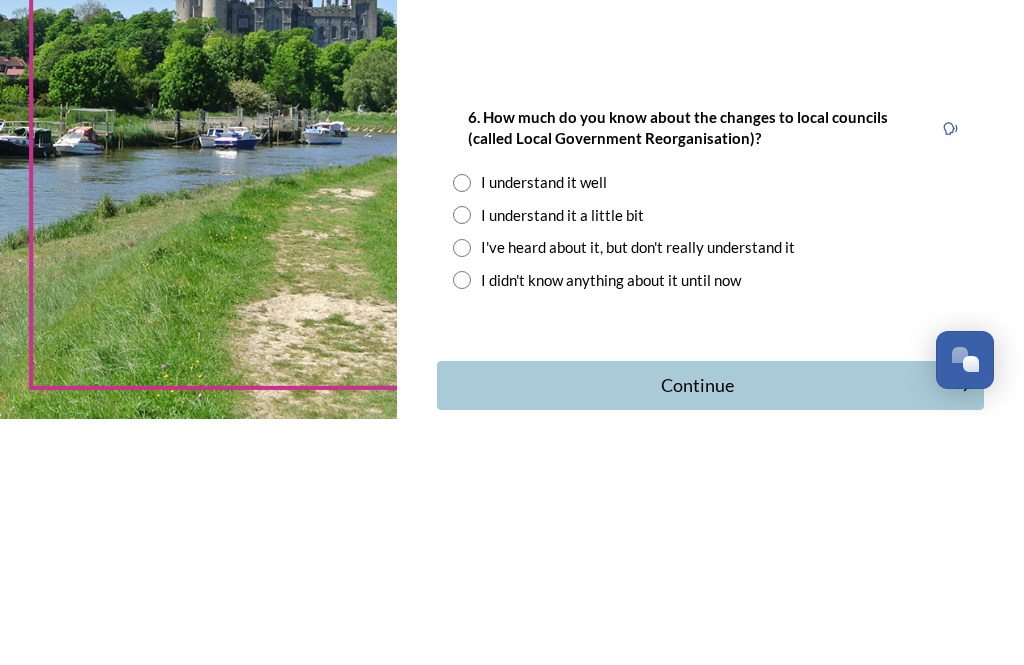 type on "[PLACE] and Steyning area , River Adur valley" 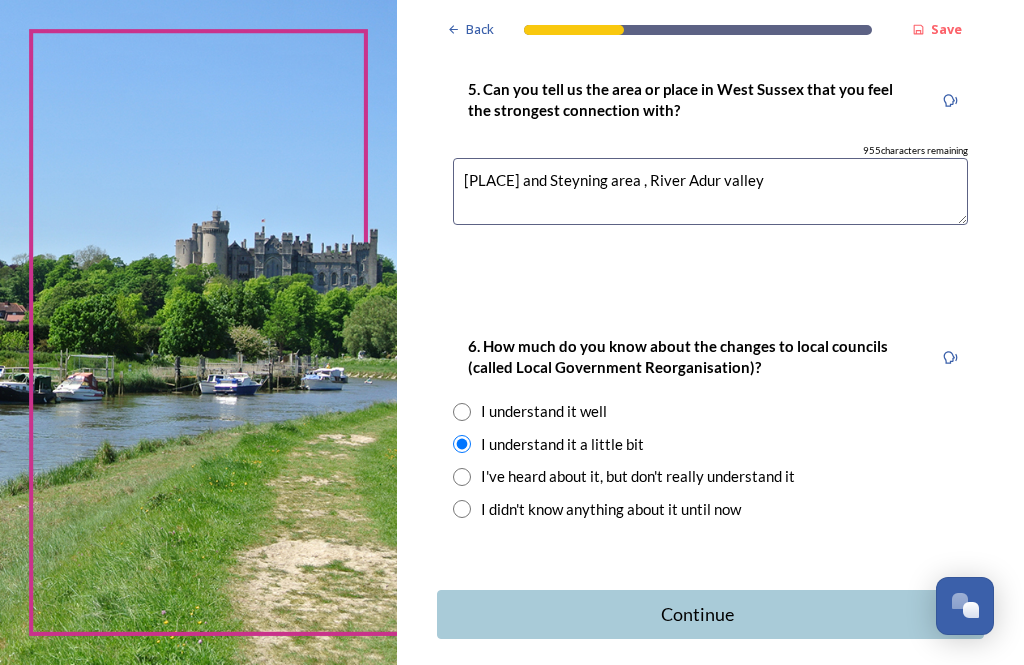 scroll, scrollTop: 2237, scrollLeft: 0, axis: vertical 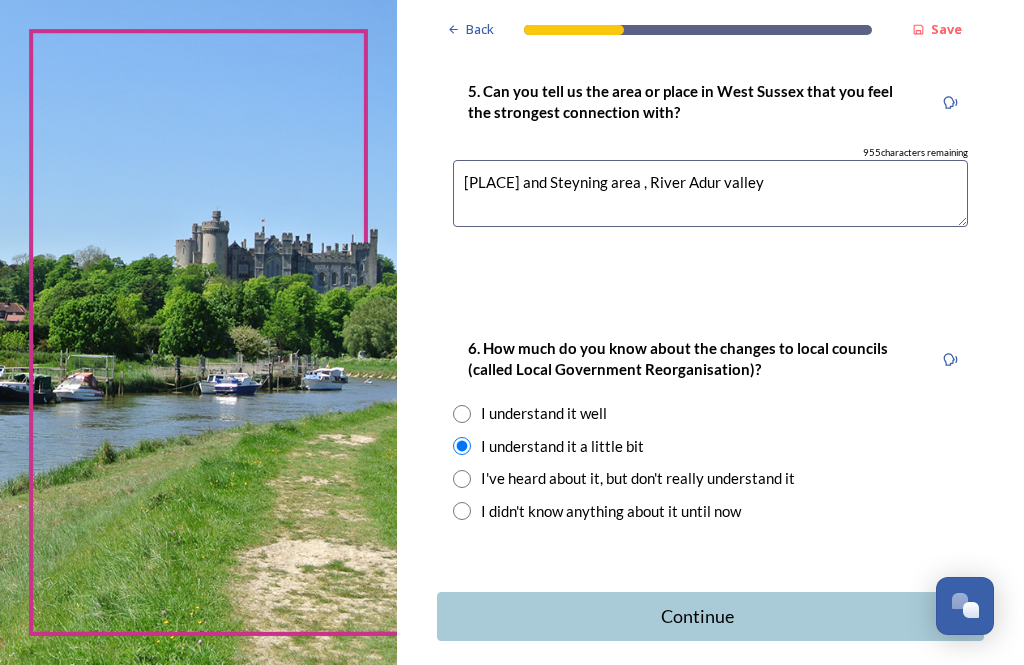 click on "Continue" at bounding box center [697, 616] 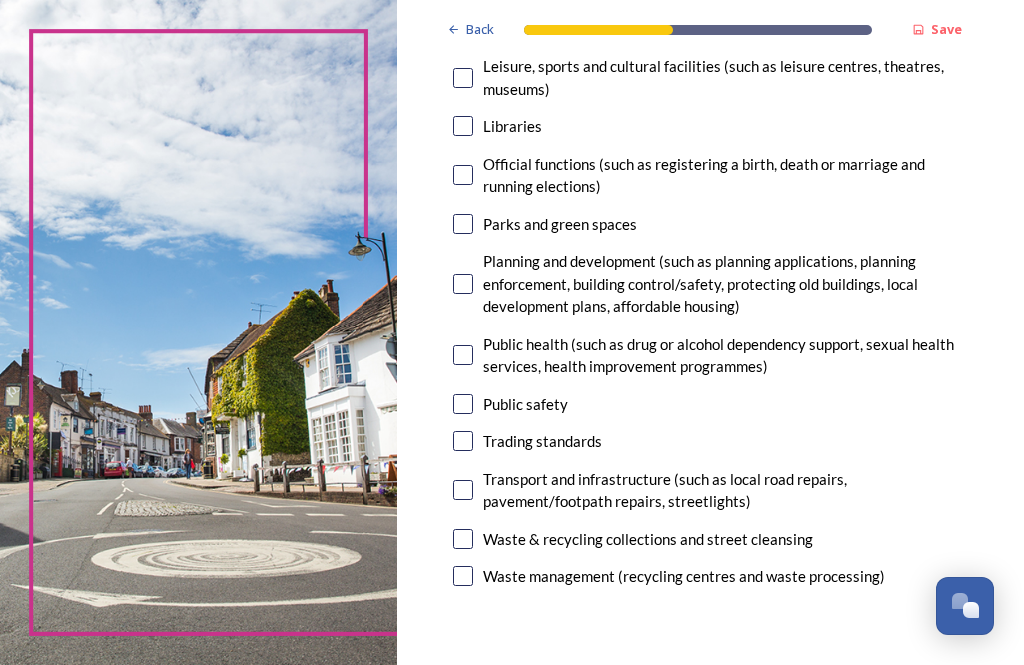 scroll, scrollTop: 686, scrollLeft: 0, axis: vertical 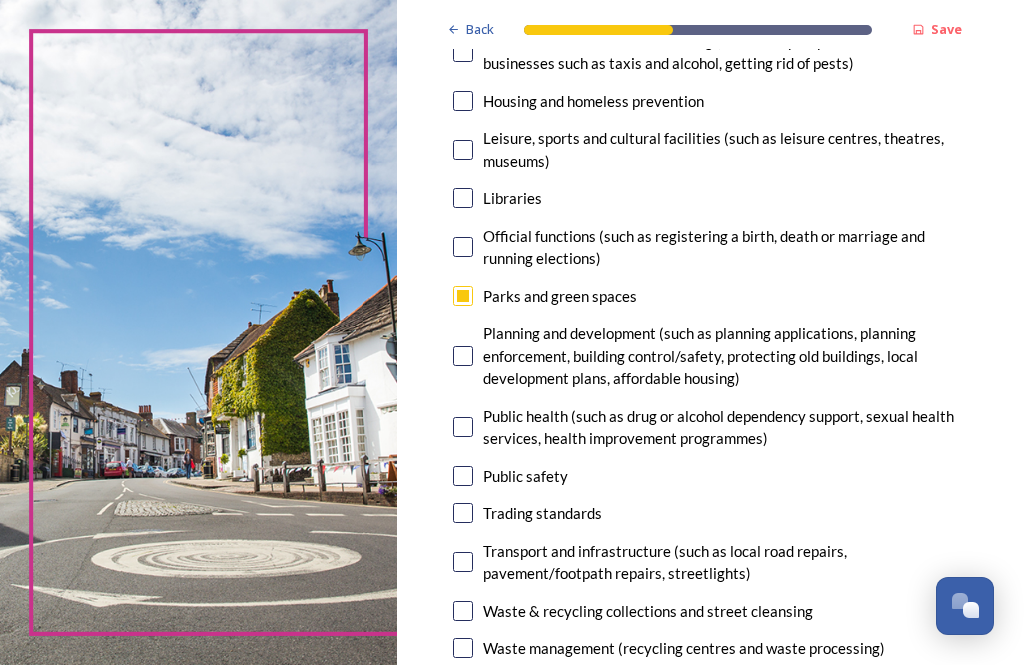 click at bounding box center (463, 356) 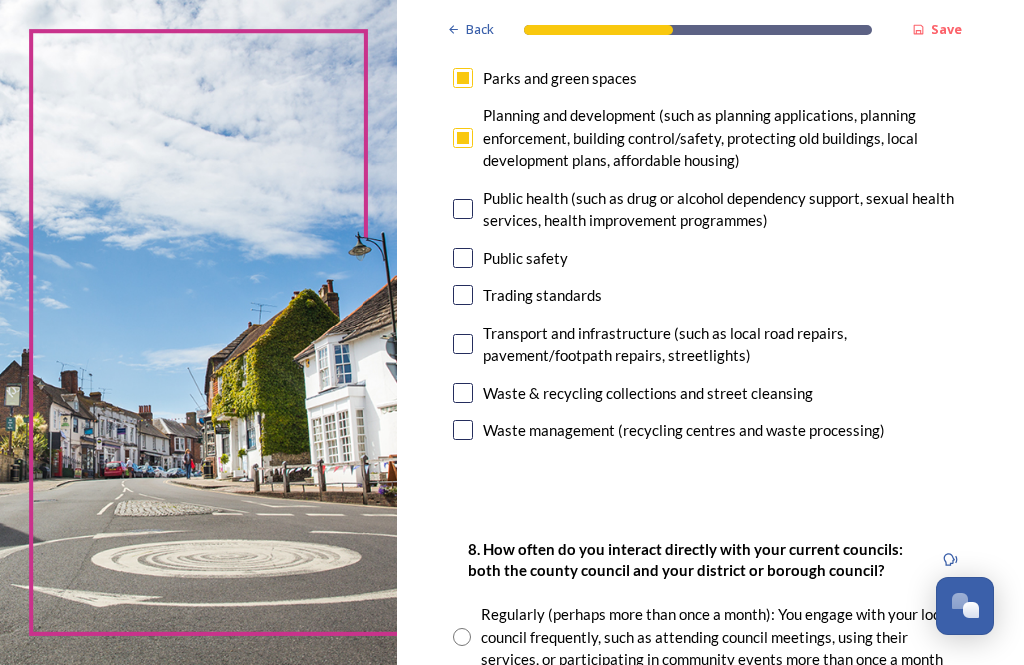 scroll, scrollTop: 833, scrollLeft: 0, axis: vertical 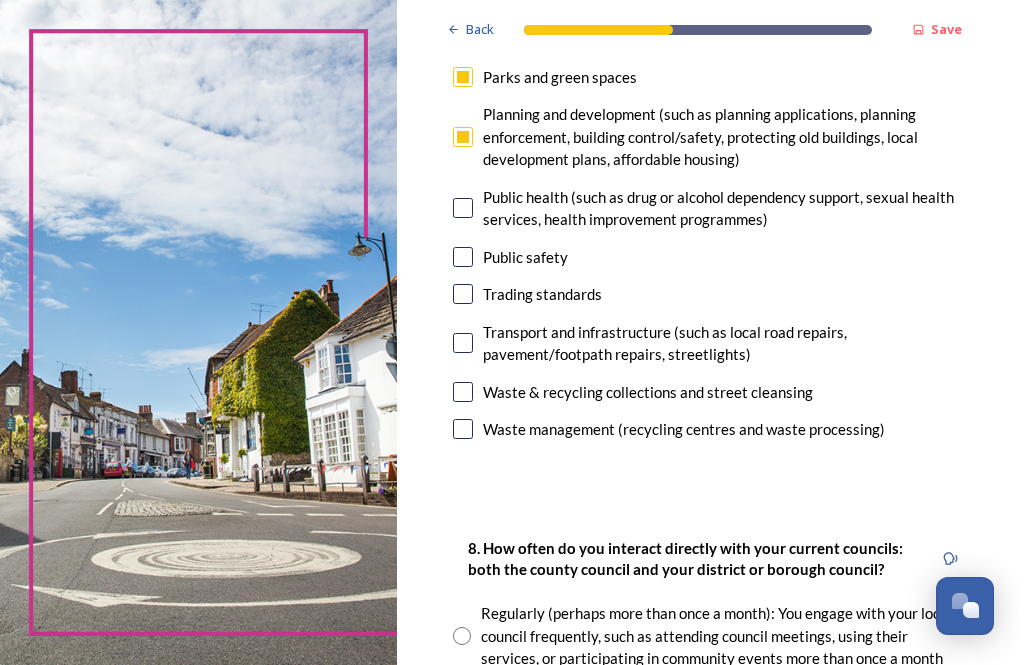click at bounding box center (463, 343) 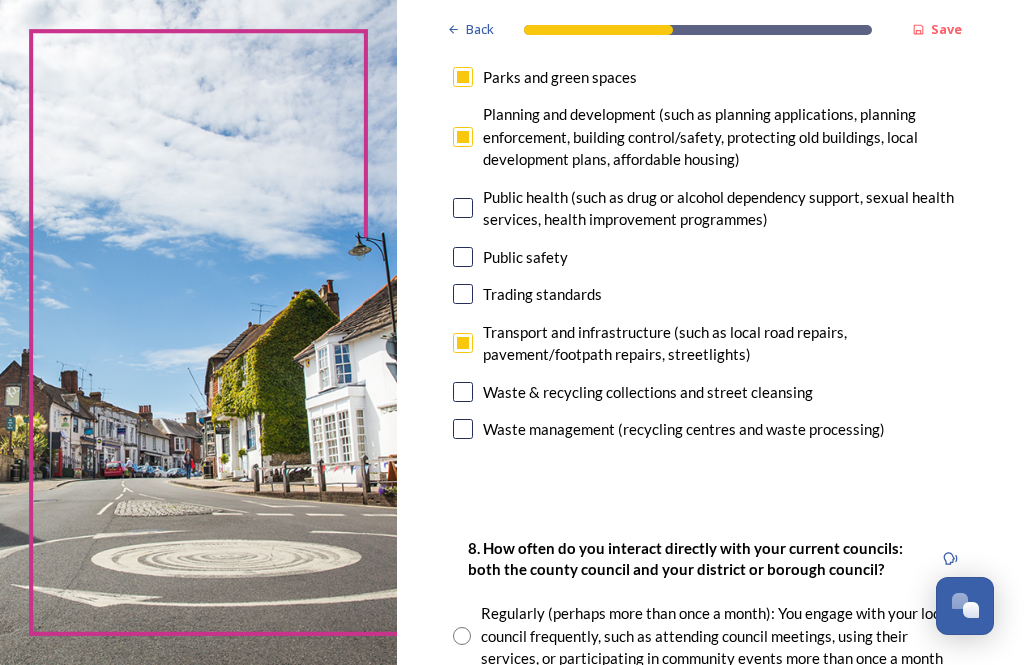 click on "Waste & recycling collections and street cleansing" at bounding box center (710, 392) 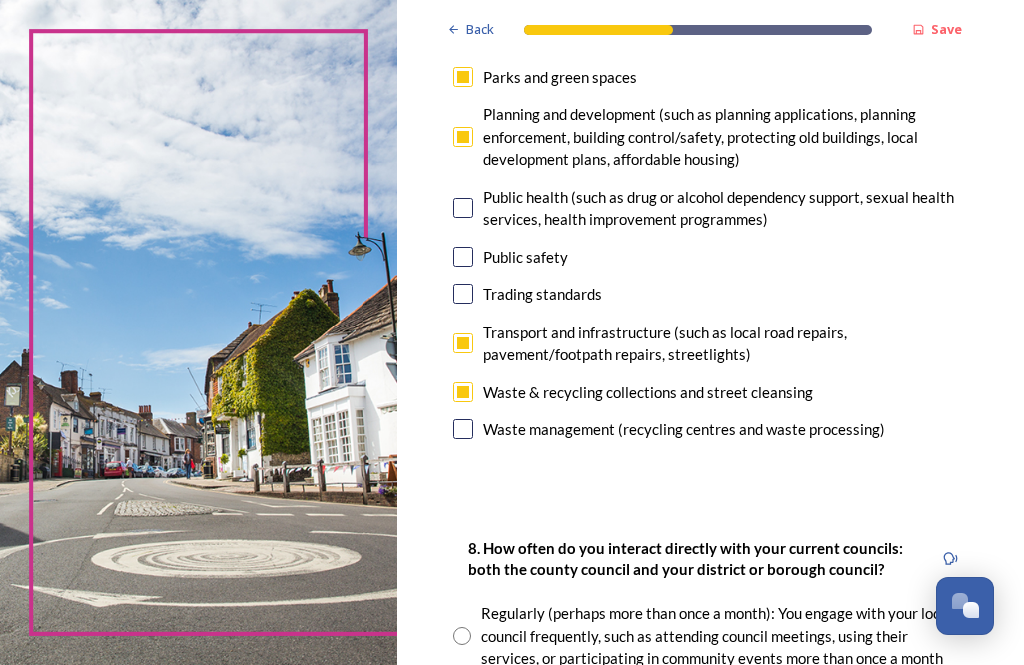 checkbox on "true" 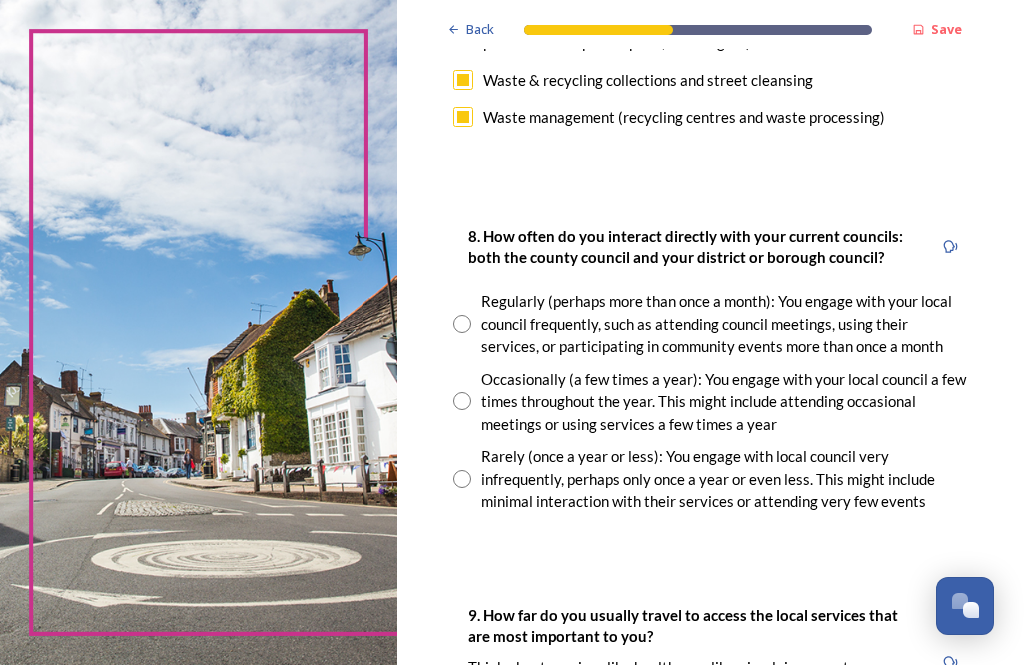 scroll, scrollTop: 1148, scrollLeft: 0, axis: vertical 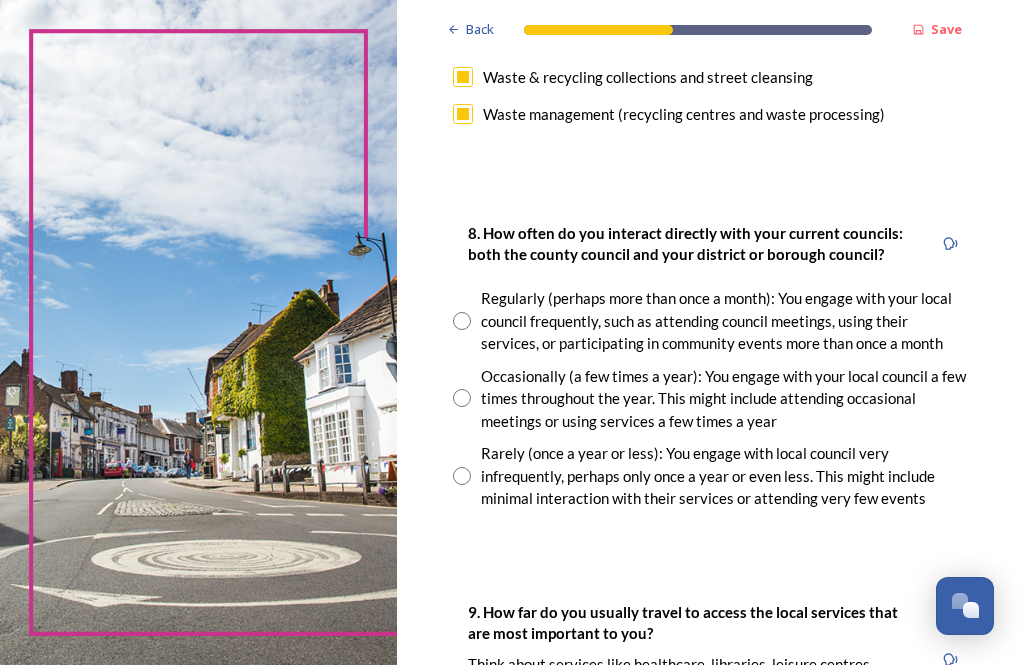 click on "Occasionally (a few times a year): You engage with your local council a few times throughout the year. This might include attending occasional meetings or using services a few times a year" at bounding box center (710, 399) 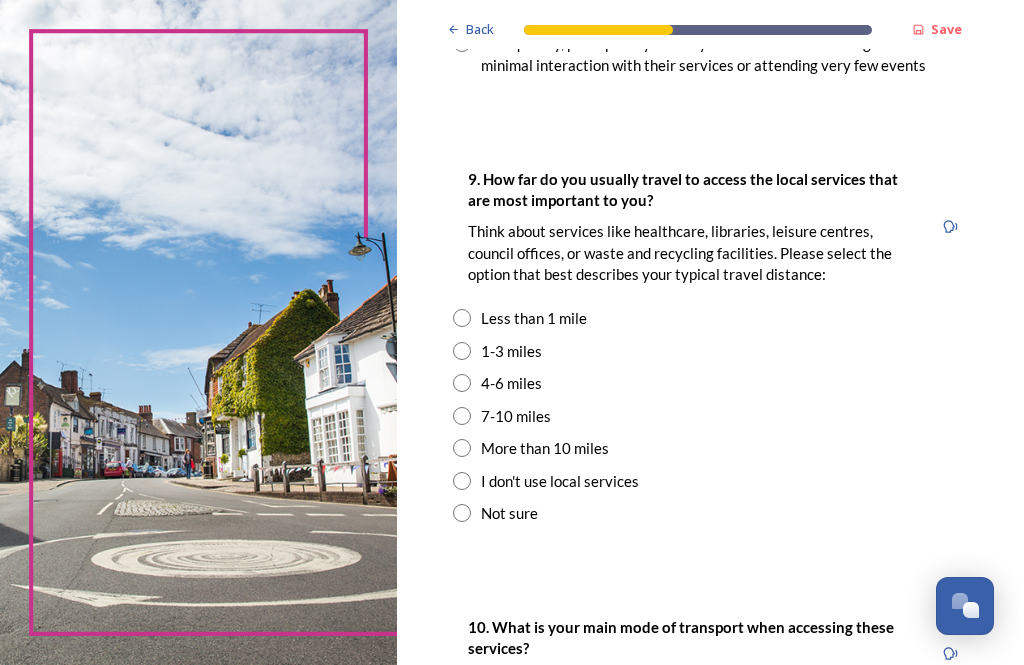 scroll, scrollTop: 1583, scrollLeft: 0, axis: vertical 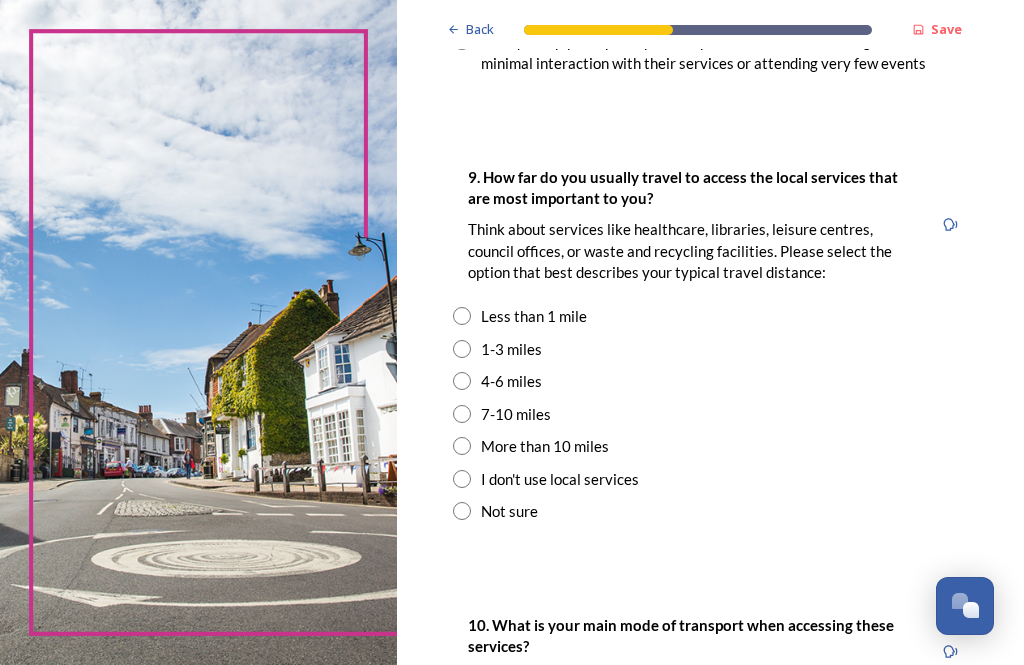 click at bounding box center (462, 349) 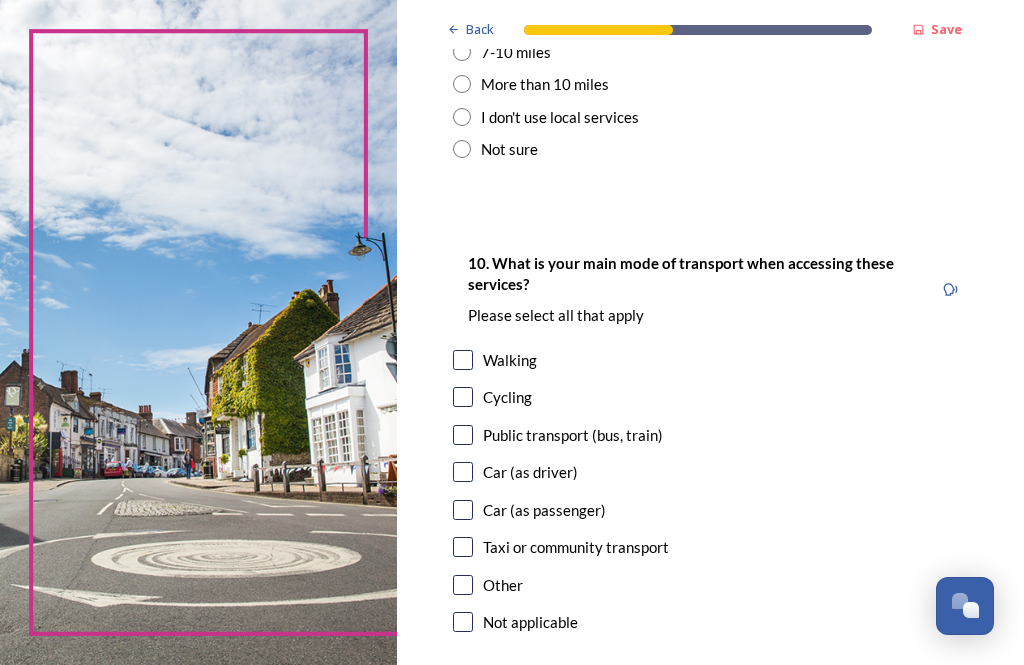 scroll, scrollTop: 1953, scrollLeft: 0, axis: vertical 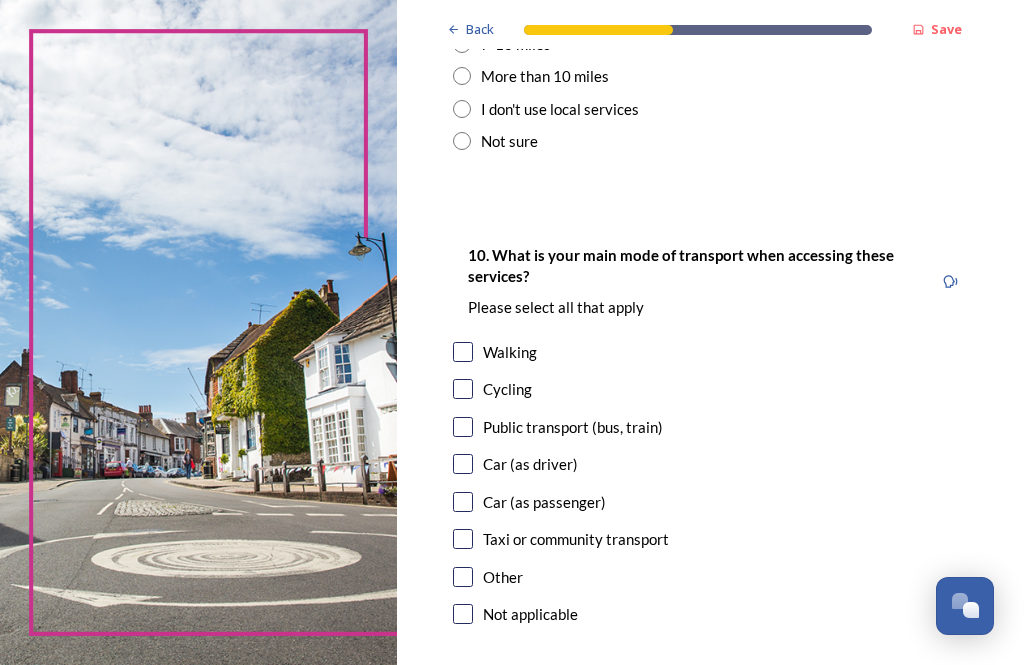 click at bounding box center [463, 464] 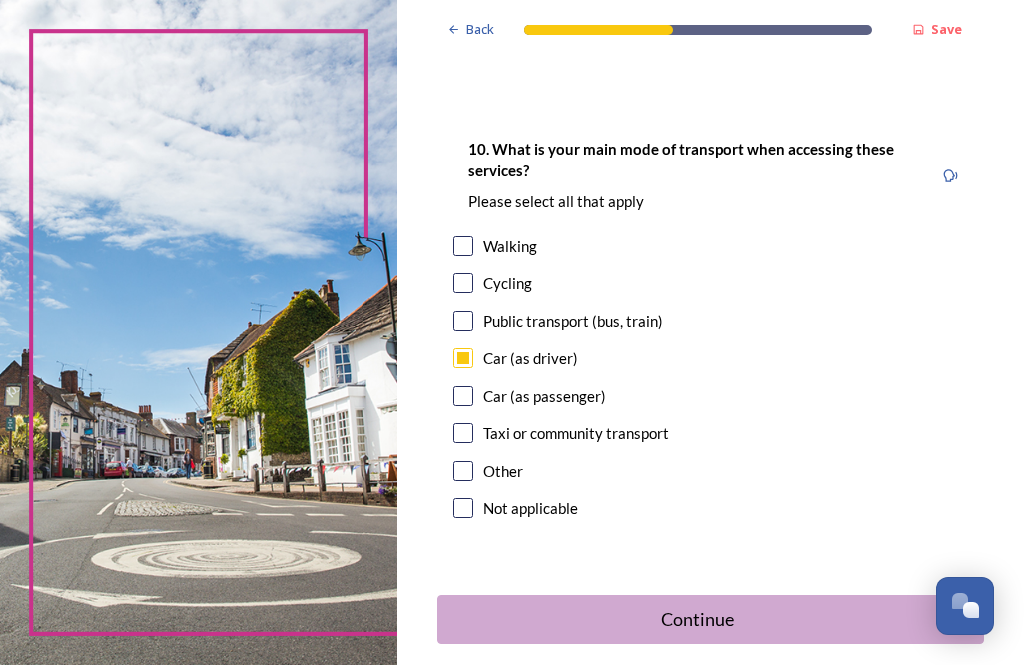 scroll, scrollTop: 2057, scrollLeft: 0, axis: vertical 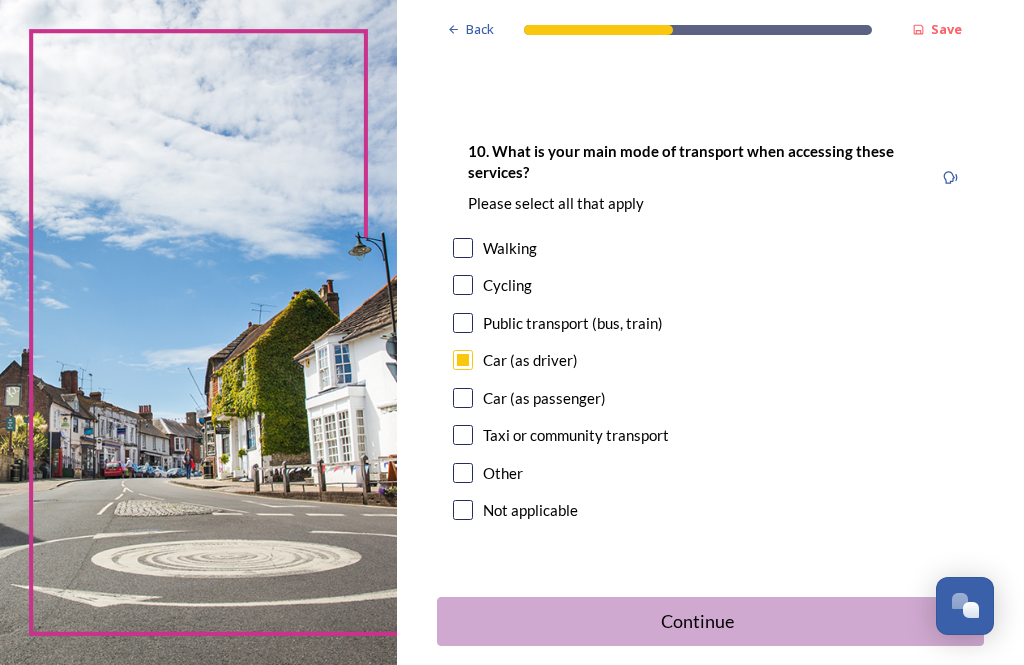 click on "Continue" at bounding box center (697, 621) 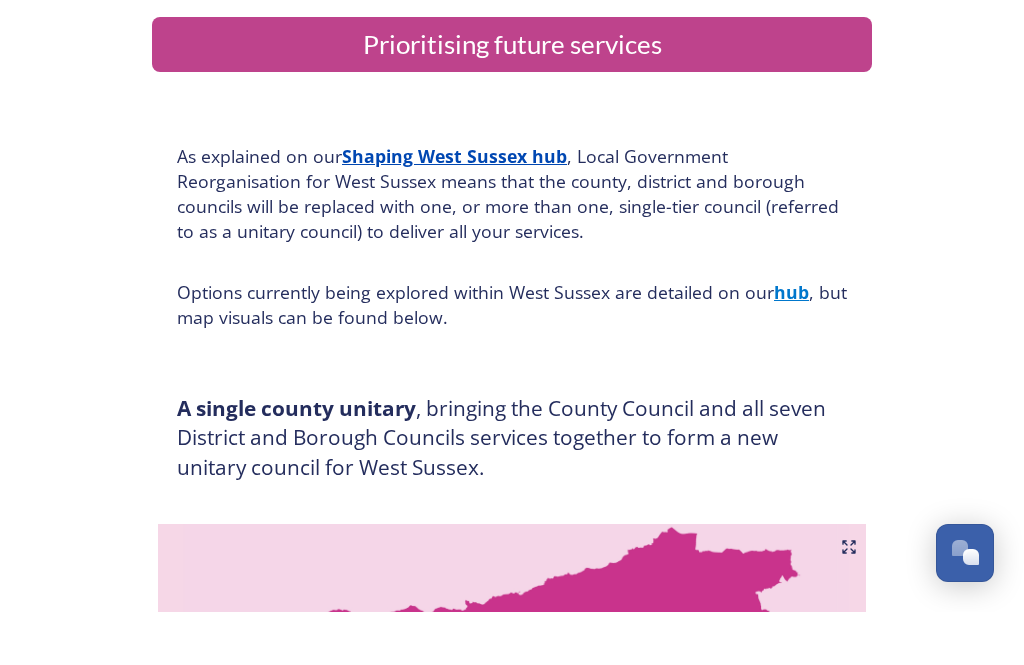 scroll, scrollTop: 54, scrollLeft: 0, axis: vertical 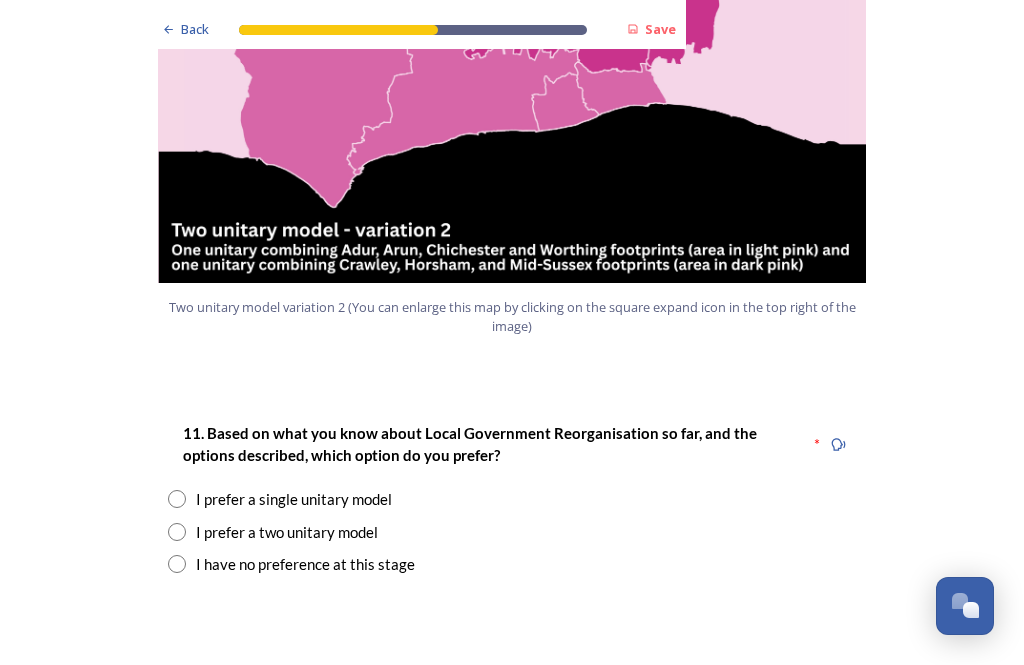 click on "I prefer a two unitary model" at bounding box center (512, 532) 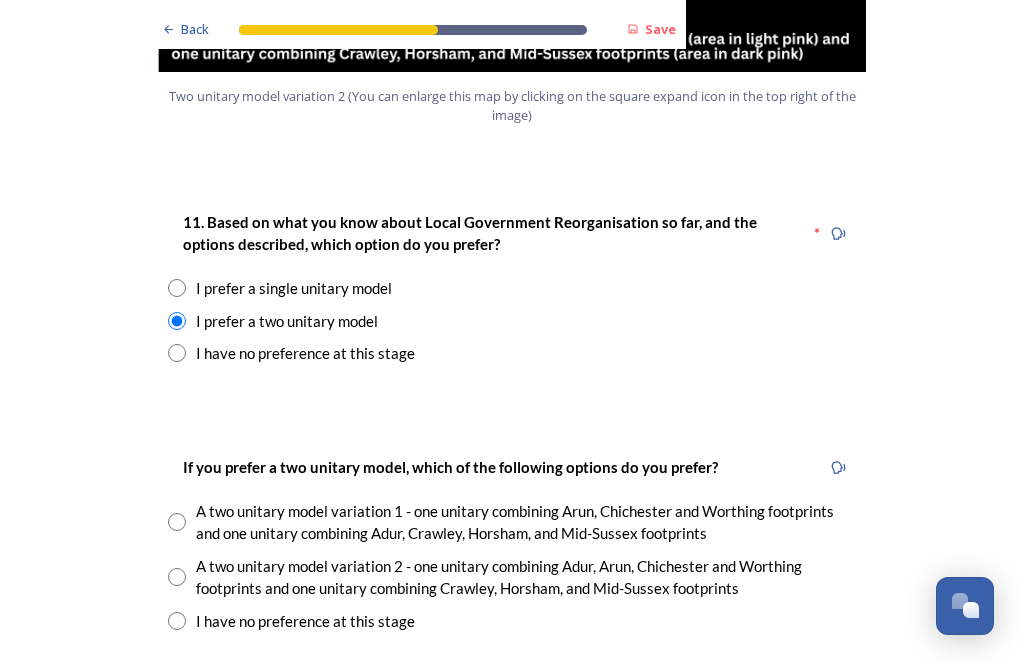 scroll, scrollTop: 2536, scrollLeft: 0, axis: vertical 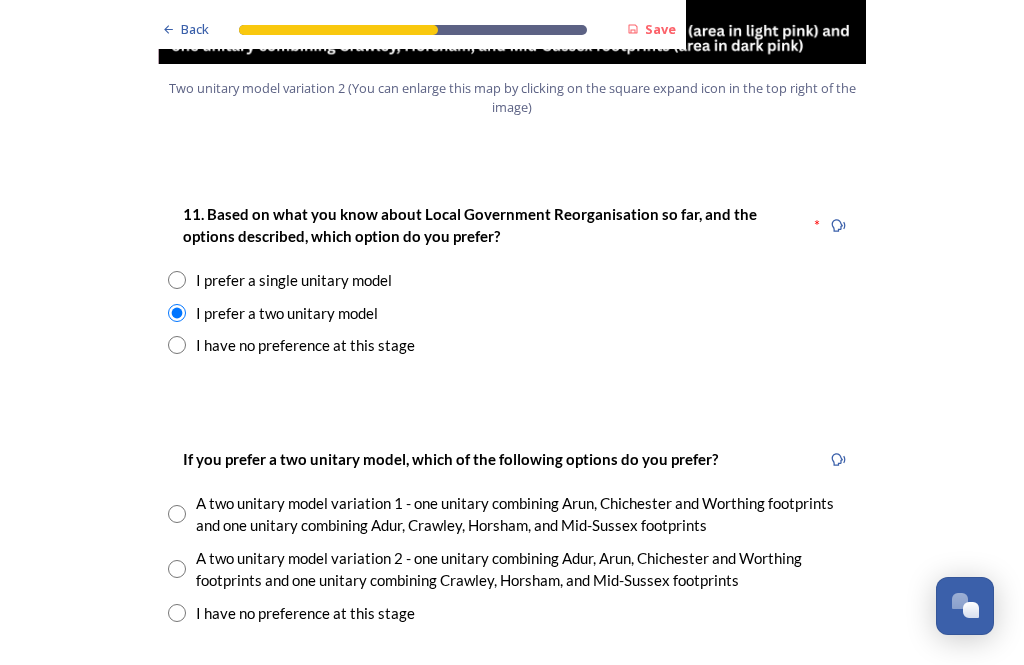 click at bounding box center [177, 569] 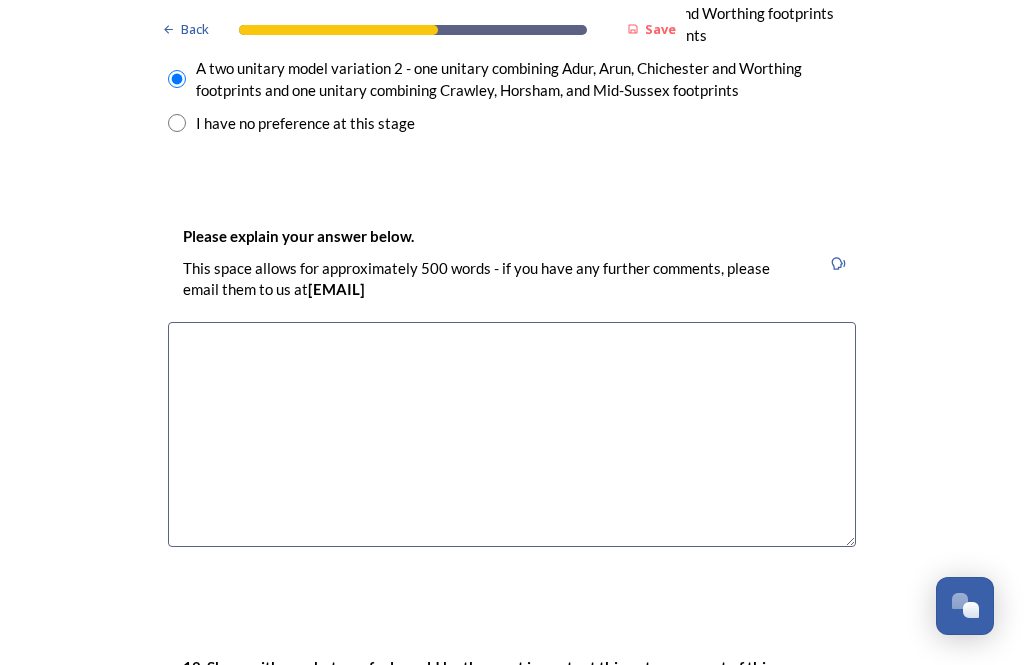 scroll, scrollTop: 3026, scrollLeft: 0, axis: vertical 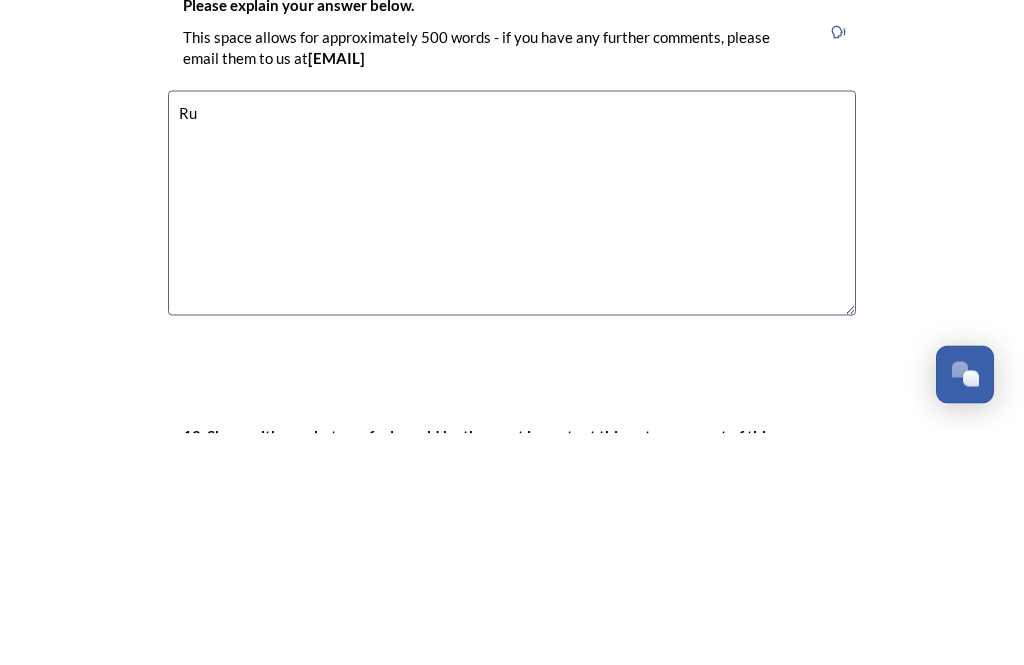 type on "R" 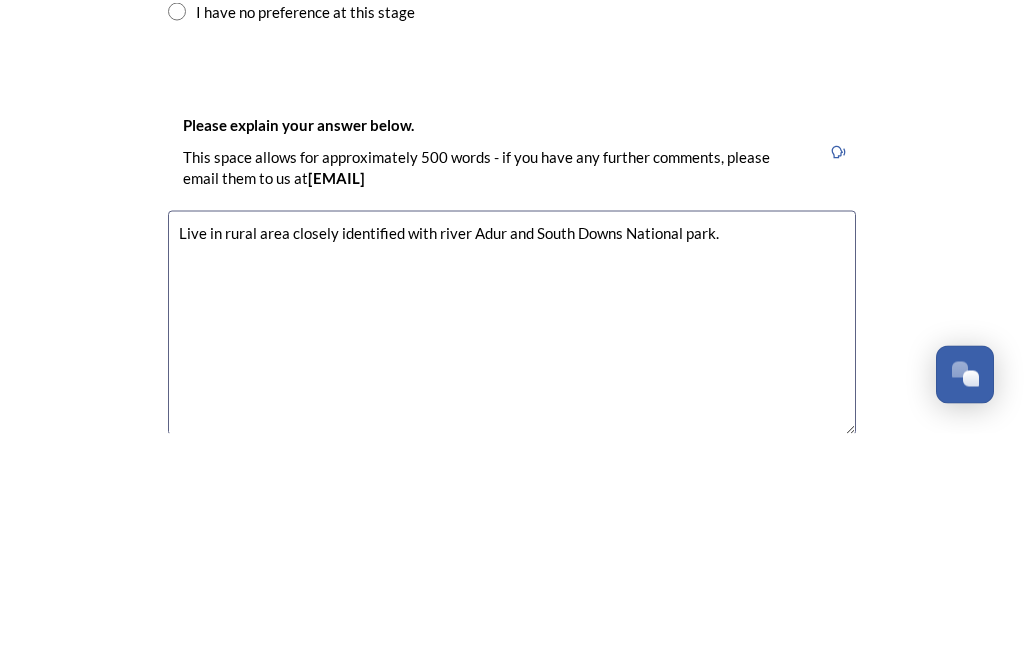 scroll, scrollTop: 2906, scrollLeft: 0, axis: vertical 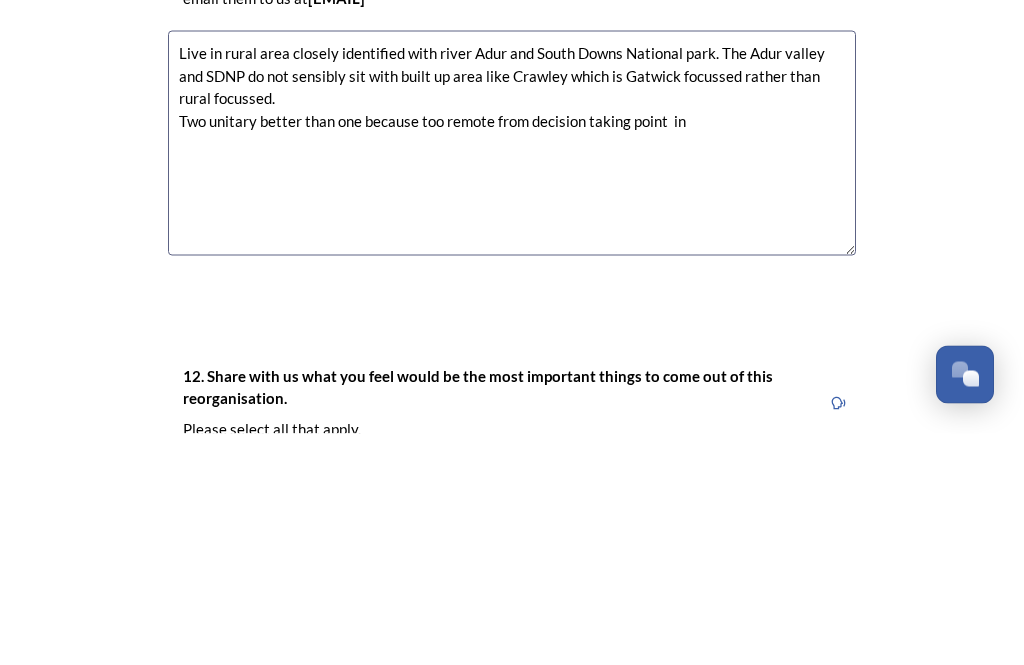 click on "Live in rural area closely identified with river Adur and South Downs National park. The Adur valley and SDNP do not sensibly sit with built up area like Crawley which is Gatwick focussed rather than rural focussed.
Two unitary better than one because too remote from decision taking point  in" at bounding box center [512, 374] 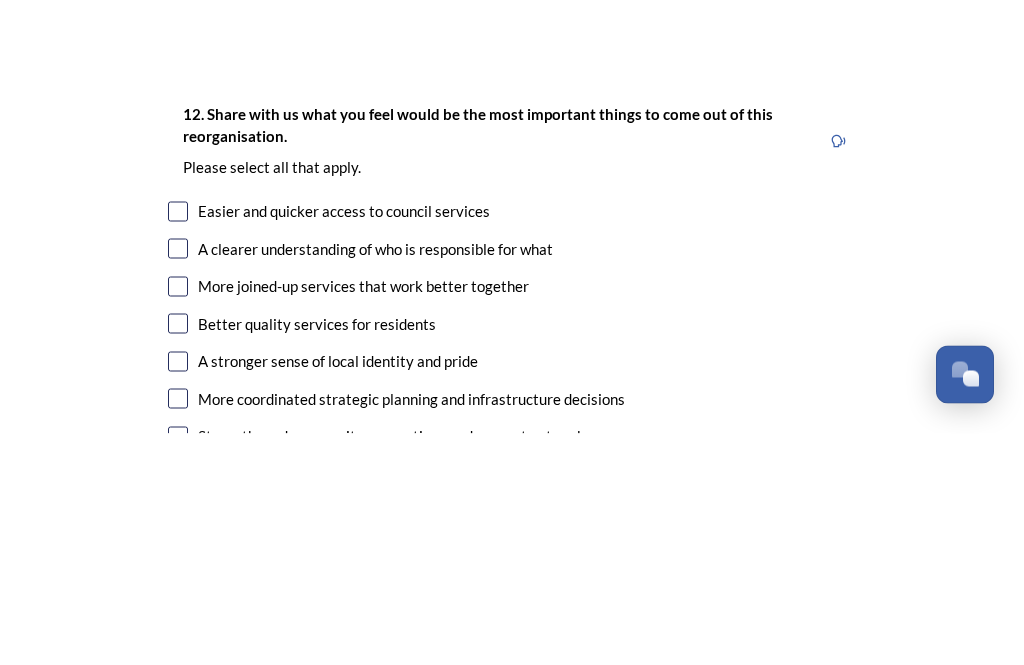 scroll, scrollTop: 3348, scrollLeft: 0, axis: vertical 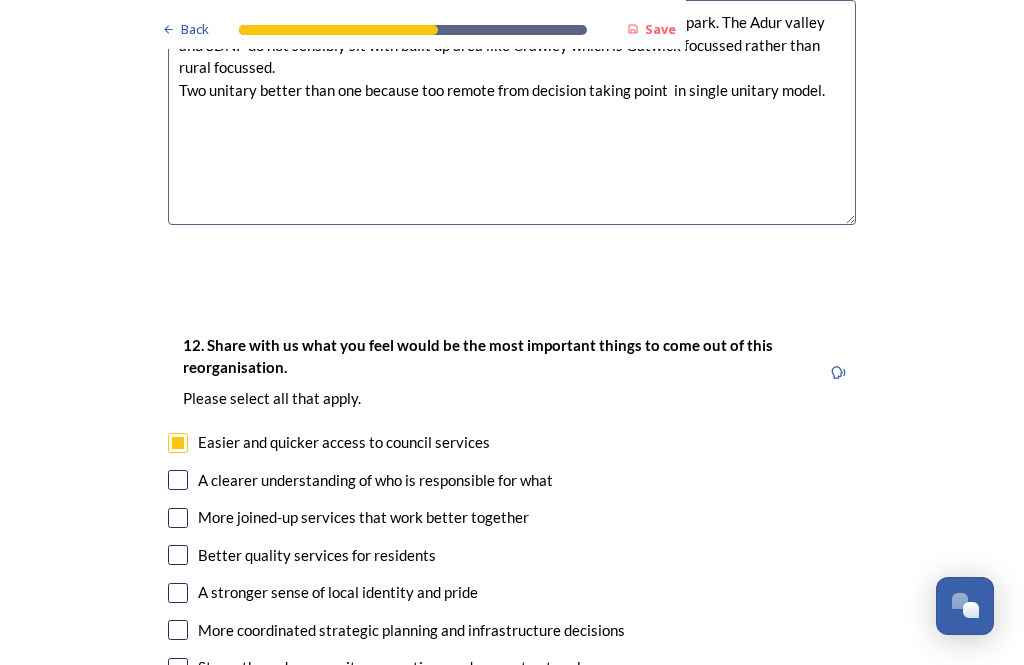 click at bounding box center (178, 480) 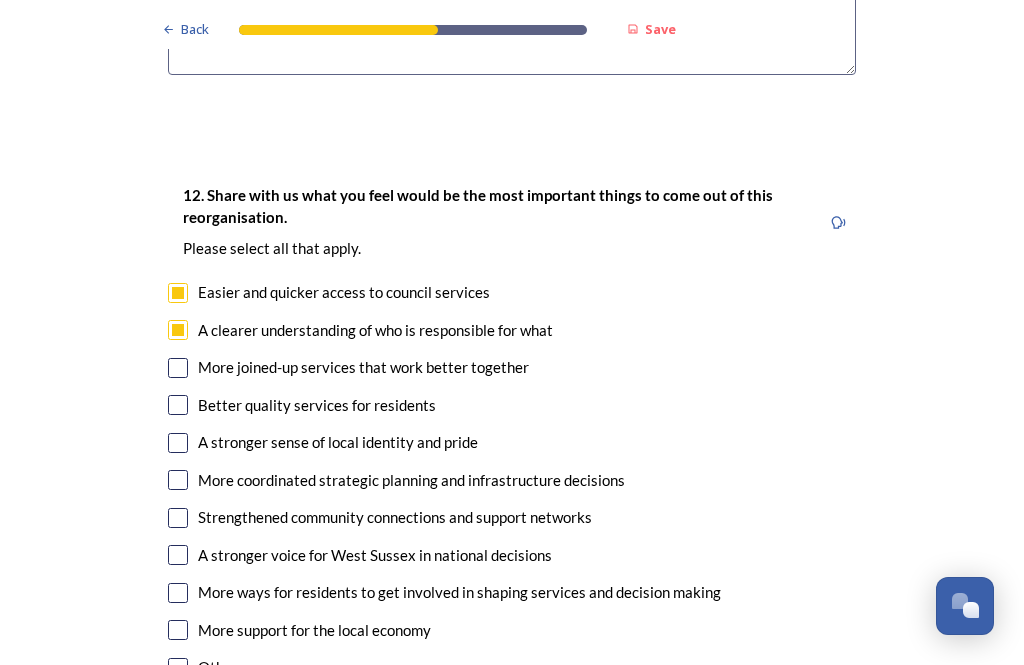 scroll, scrollTop: 3504, scrollLeft: 0, axis: vertical 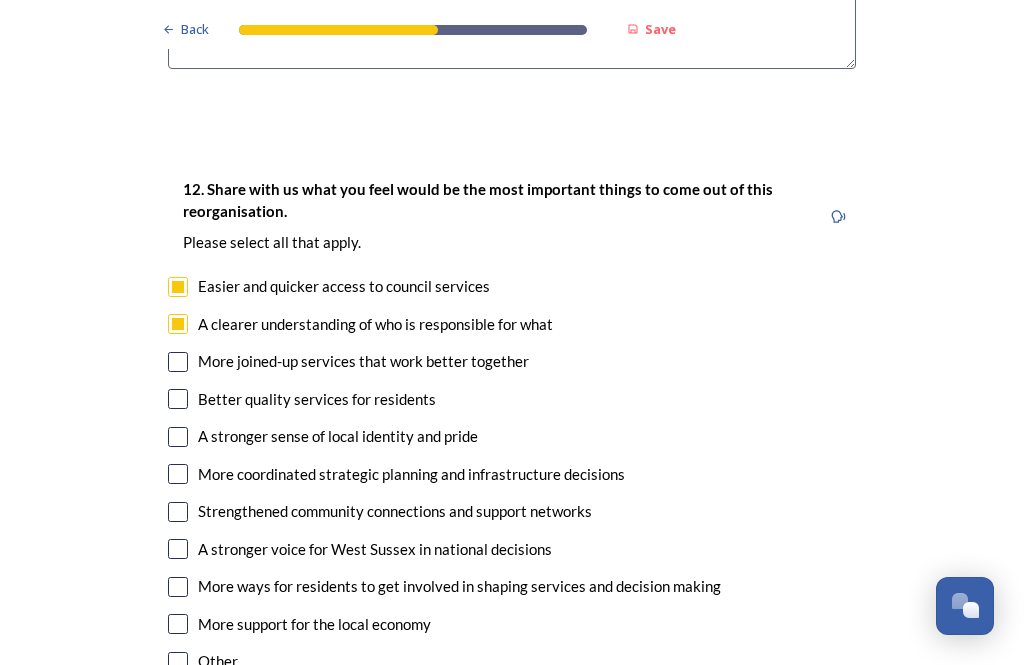 click at bounding box center (178, 362) 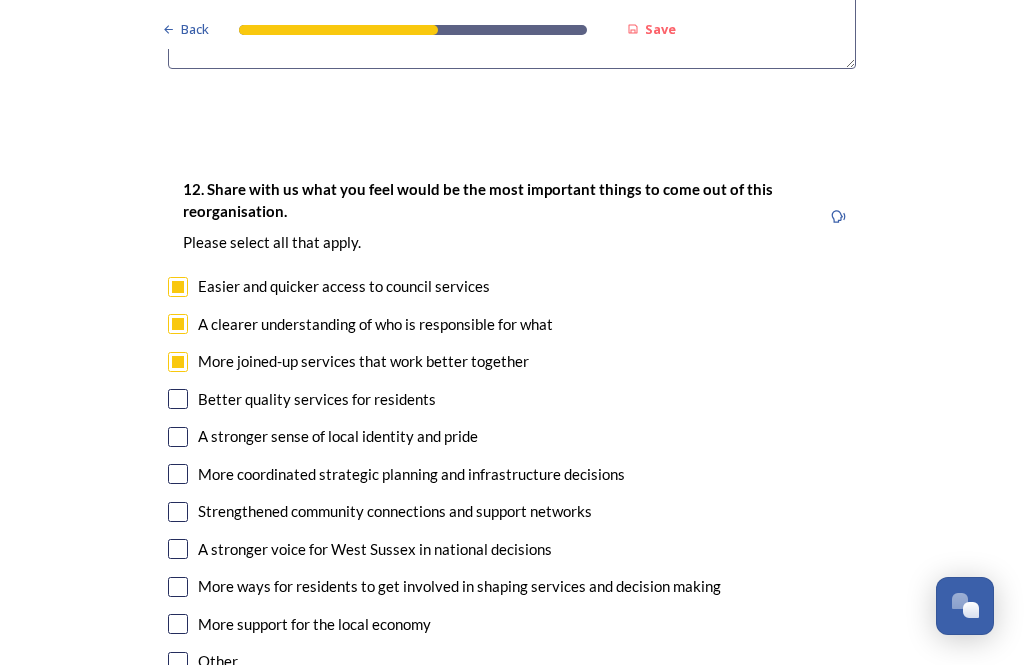 click on "Other" at bounding box center (218, 661) 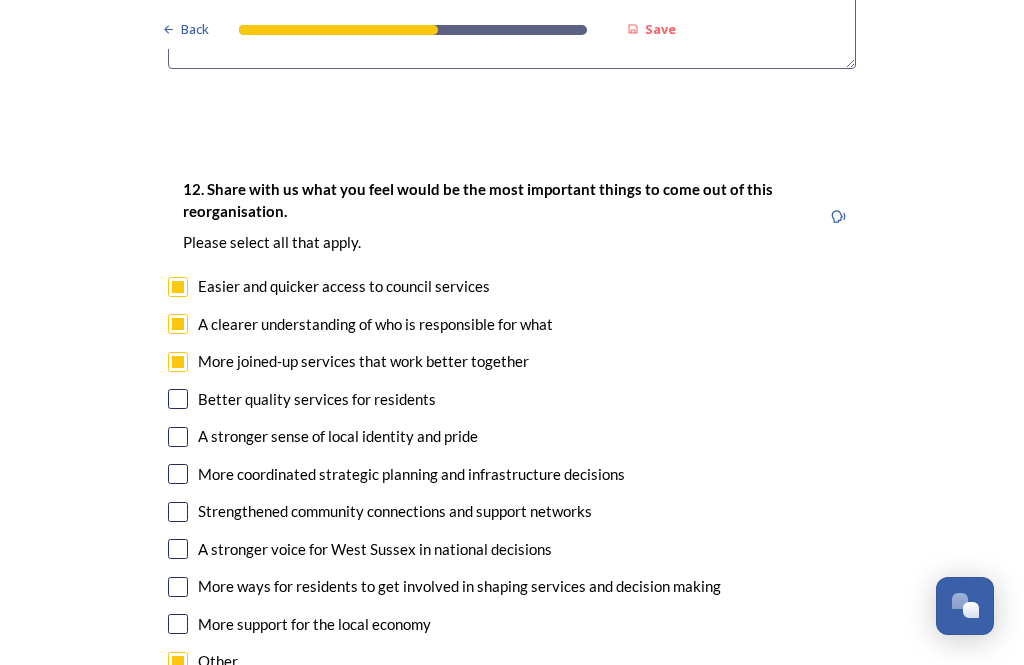 checkbox on "true" 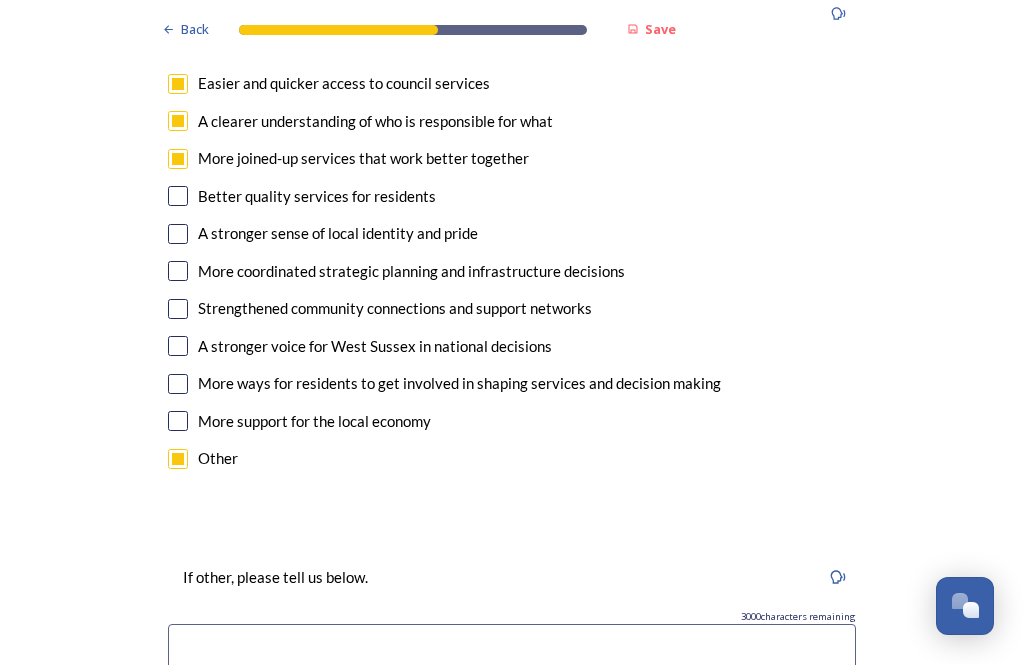 scroll, scrollTop: 3708, scrollLeft: 0, axis: vertical 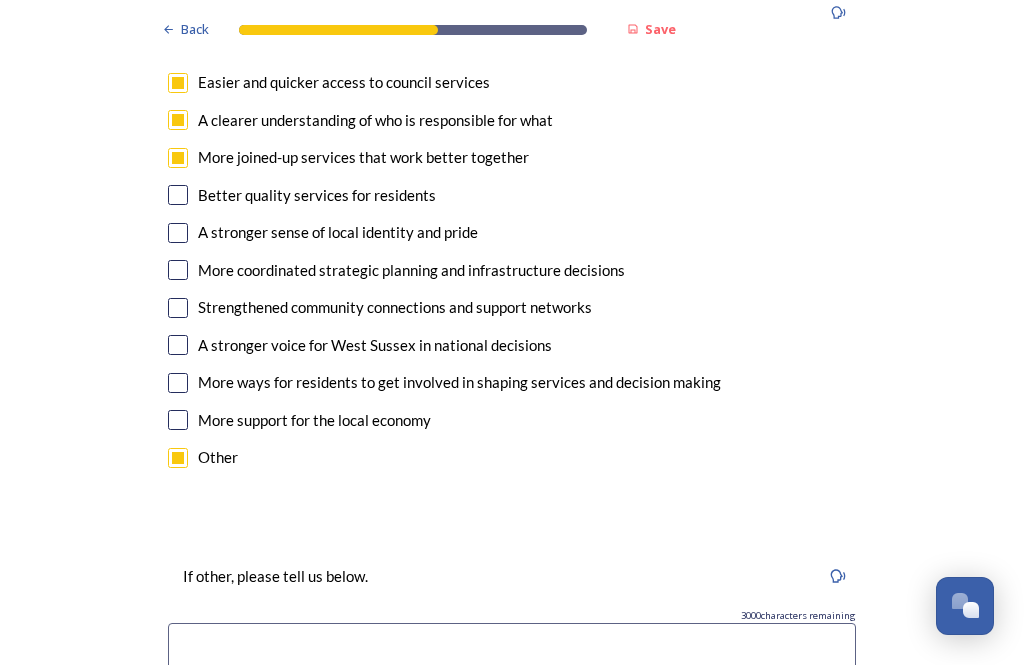 click at bounding box center (512, 646) 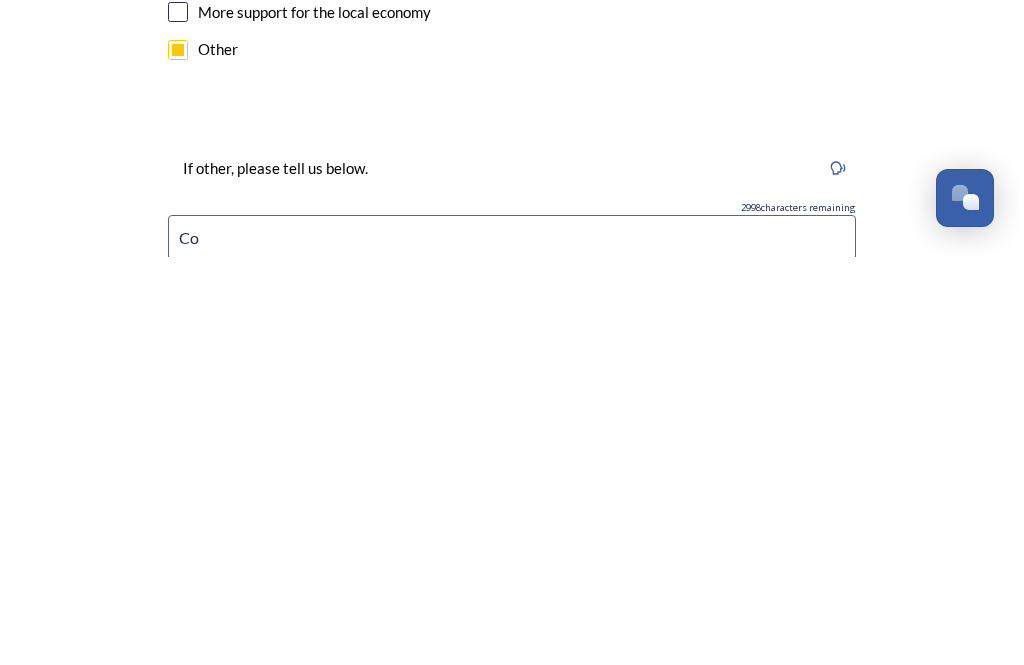 type on "C" 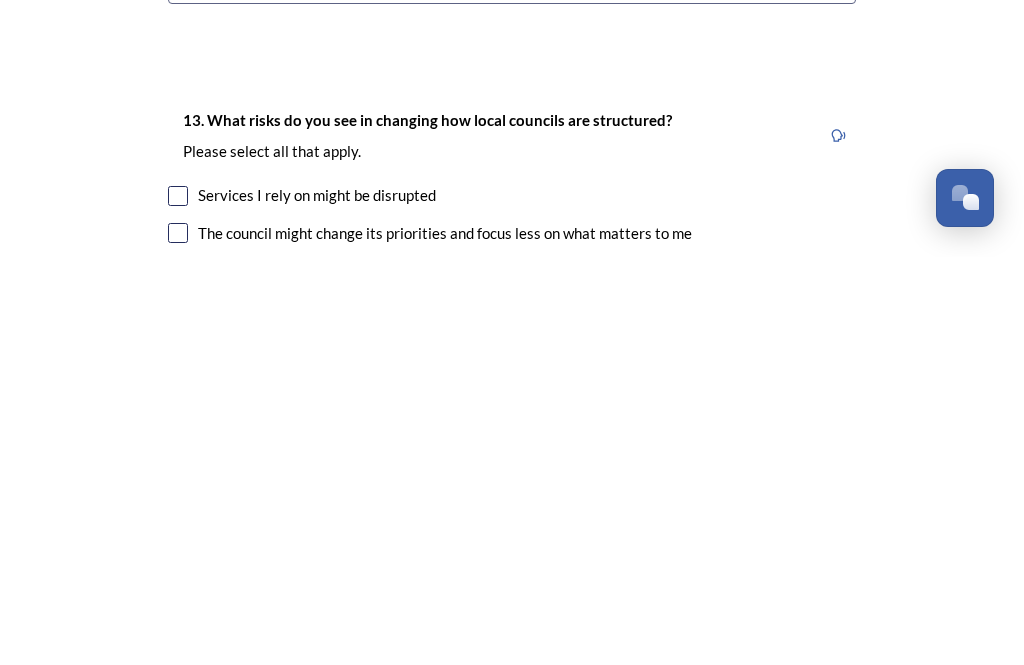 scroll, scrollTop: 3965, scrollLeft: 0, axis: vertical 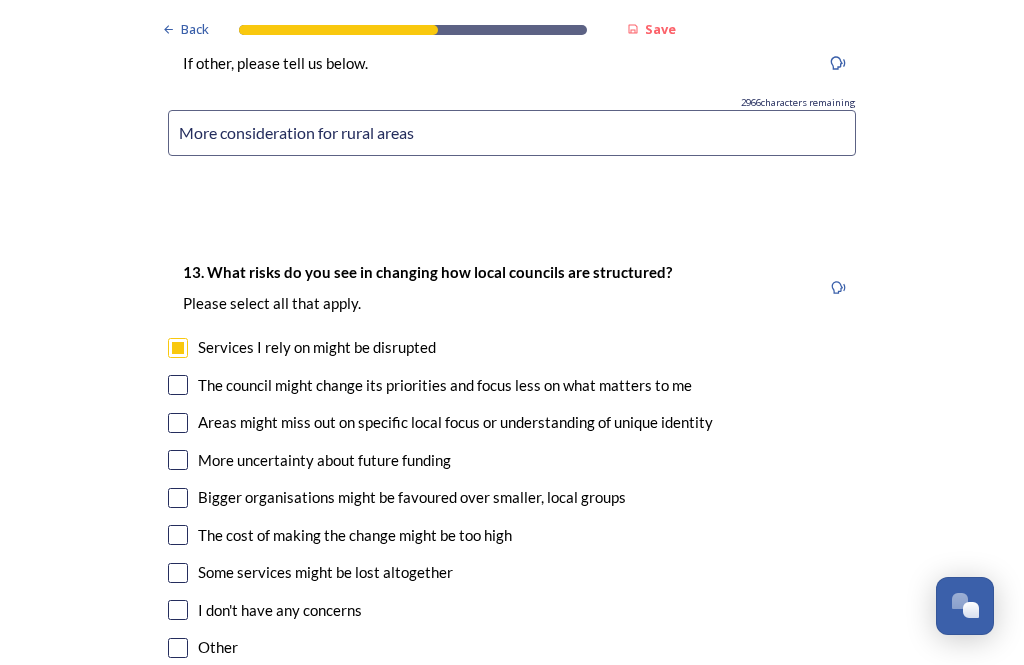 click at bounding box center [178, 385] 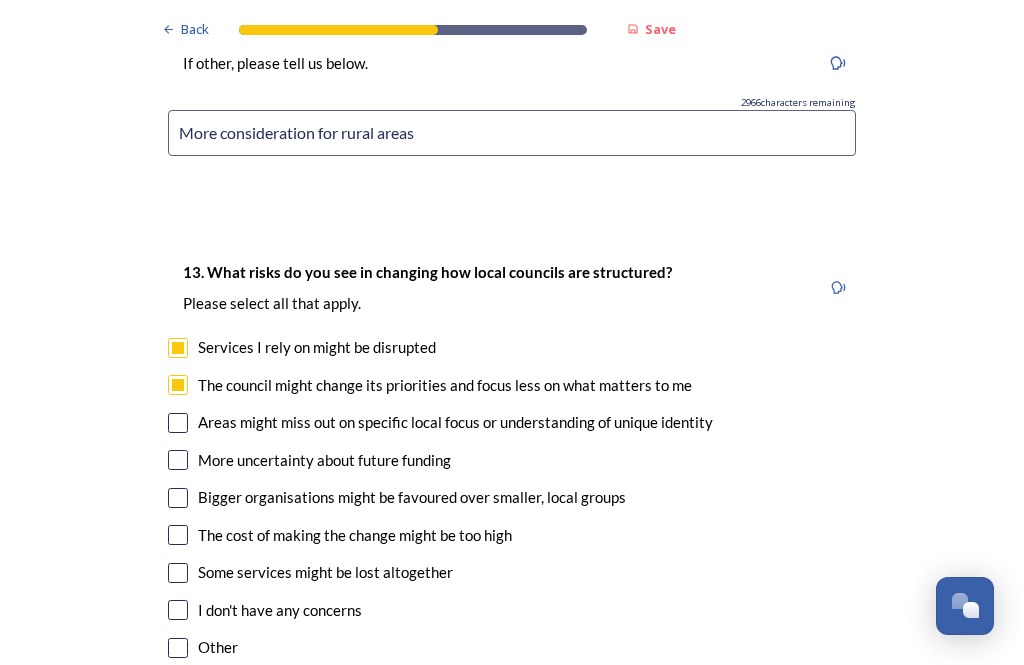 click at bounding box center (178, 423) 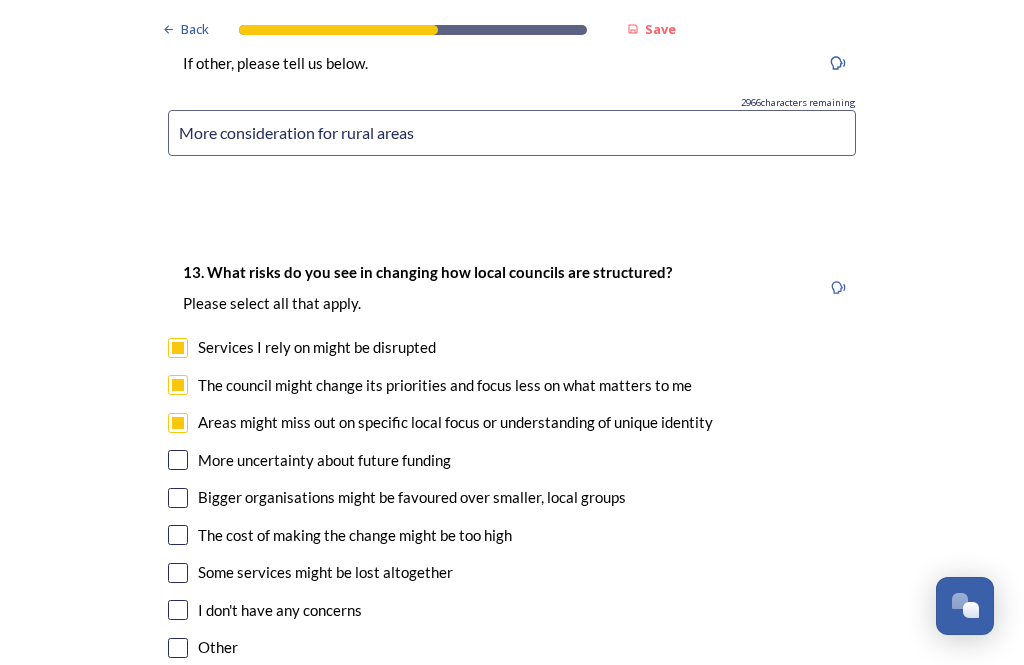 click at bounding box center (178, 498) 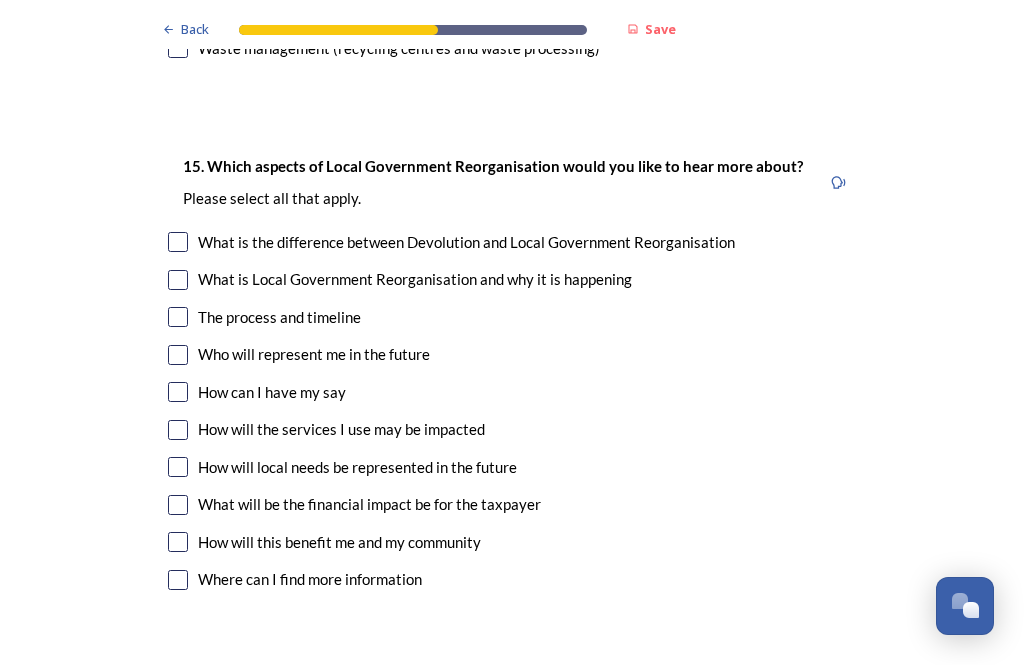 scroll, scrollTop: 5859, scrollLeft: 0, axis: vertical 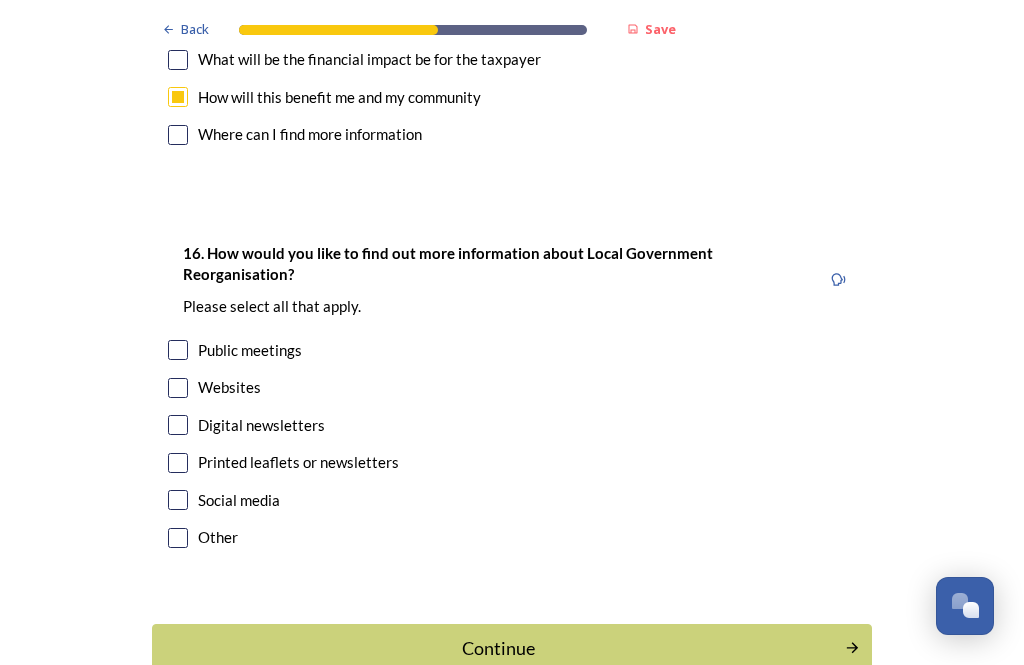 click at bounding box center (178, 425) 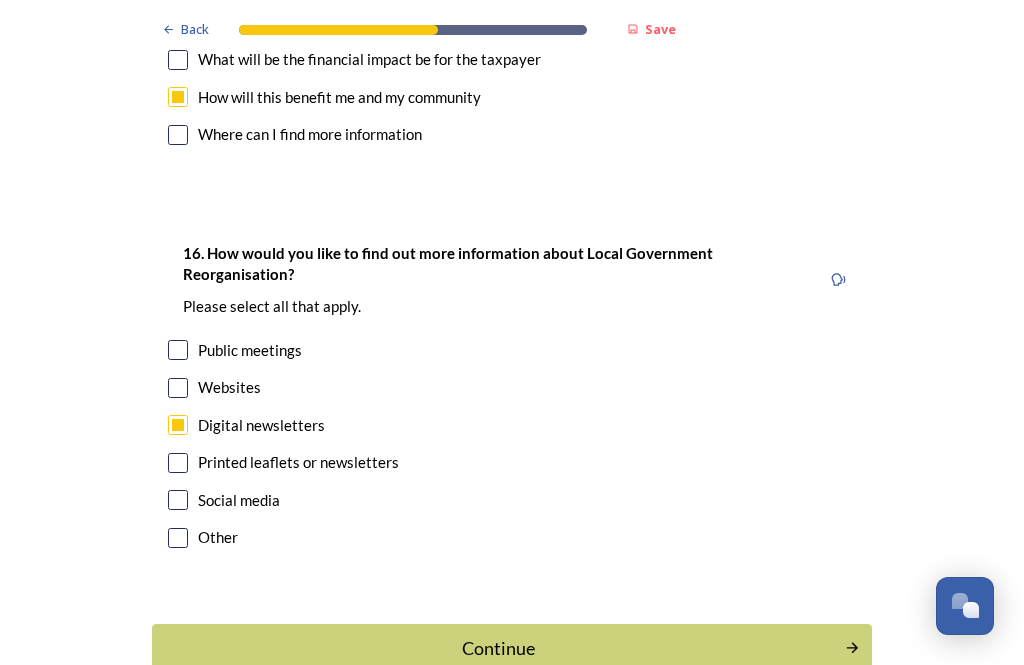 click on "Continue" at bounding box center (498, 648) 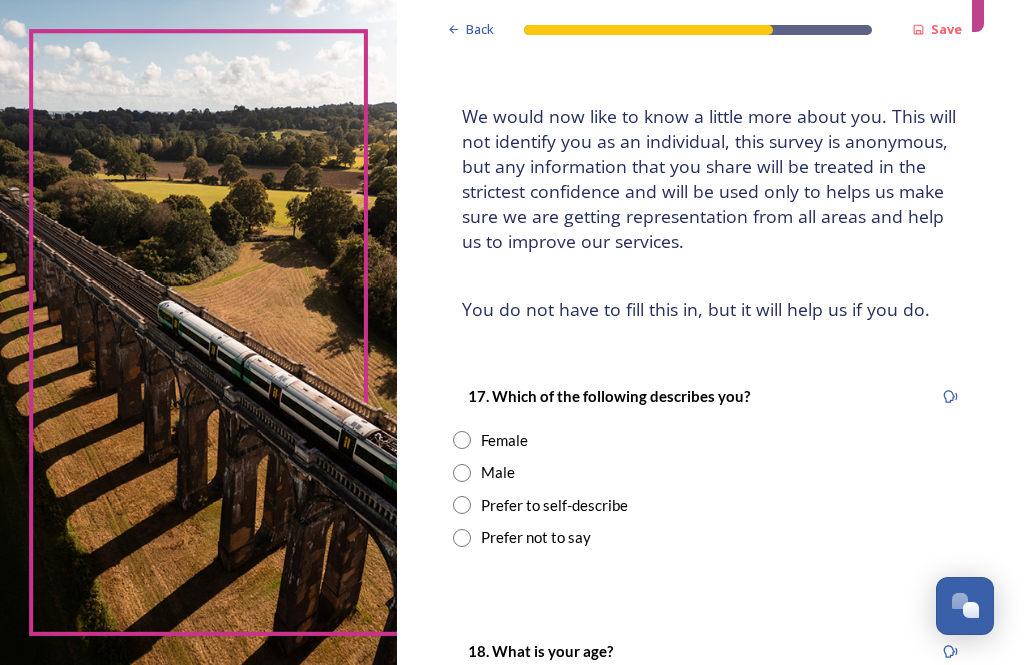 scroll, scrollTop: 93, scrollLeft: 0, axis: vertical 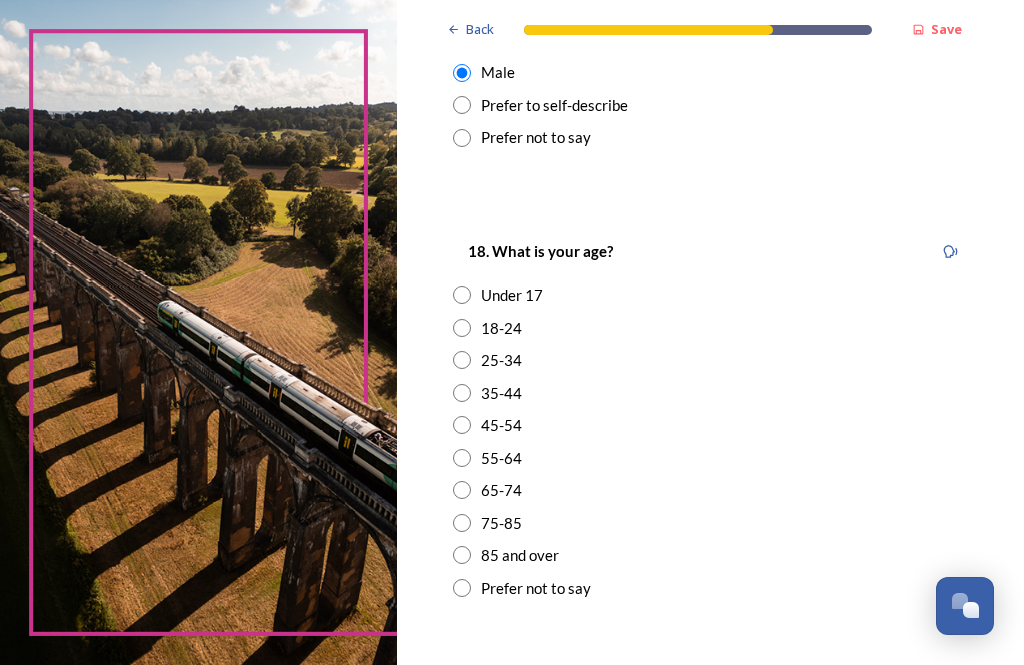 click on "65-74" at bounding box center [710, 490] 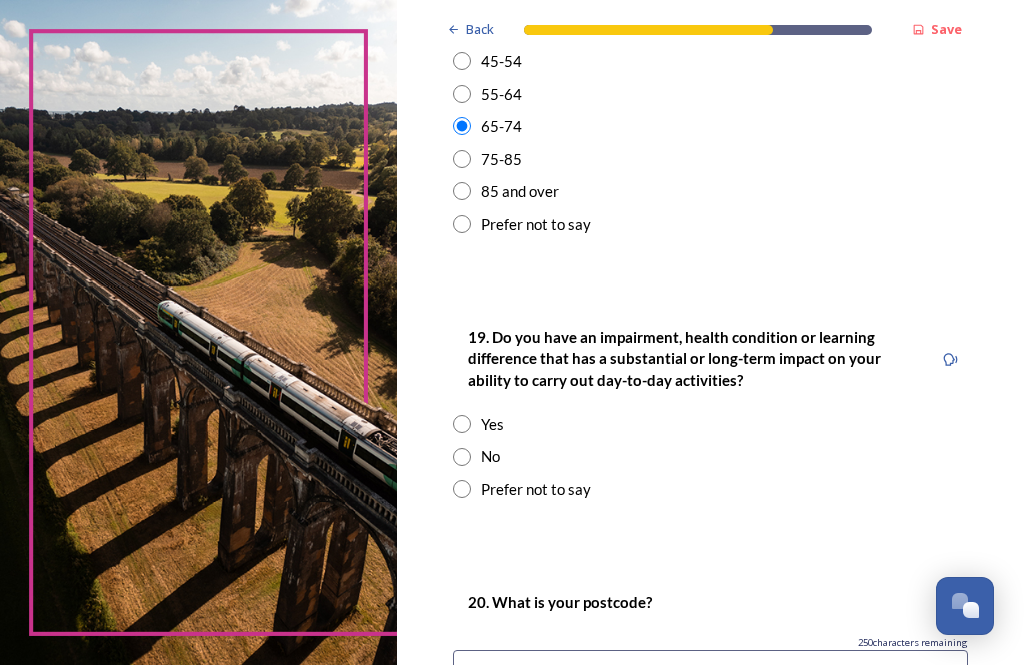 scroll, scrollTop: 857, scrollLeft: 0, axis: vertical 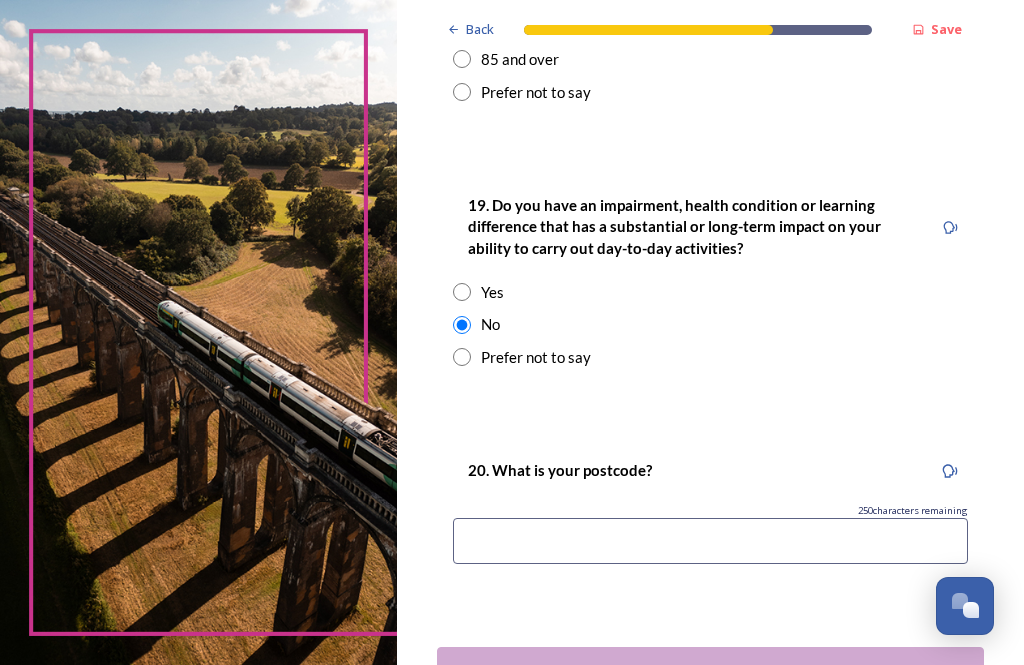 click at bounding box center (710, 541) 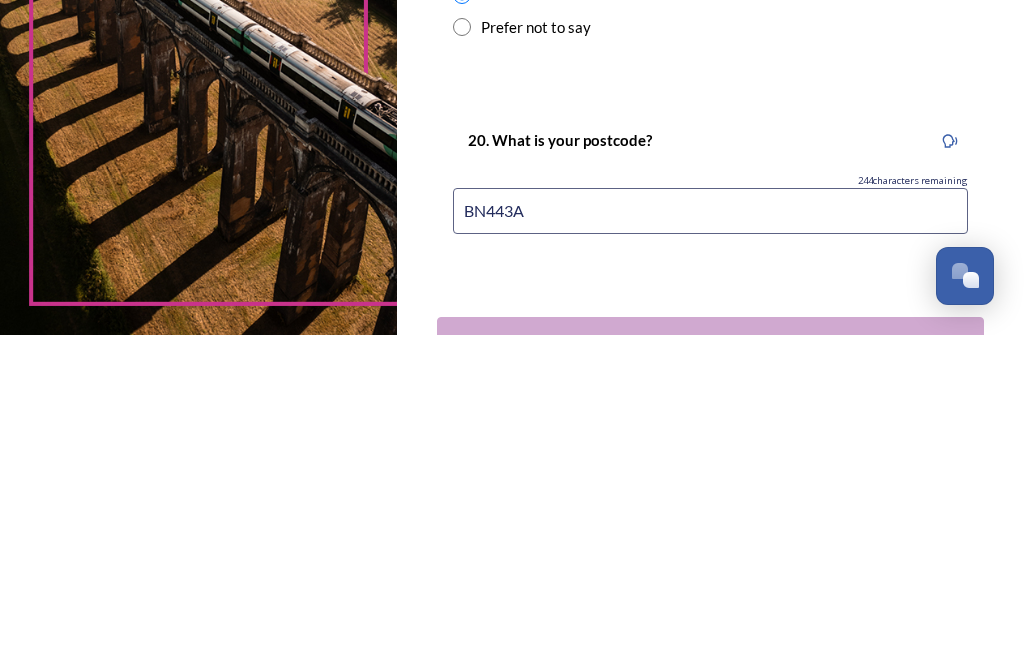 type on "[POSTAL_CODE]" 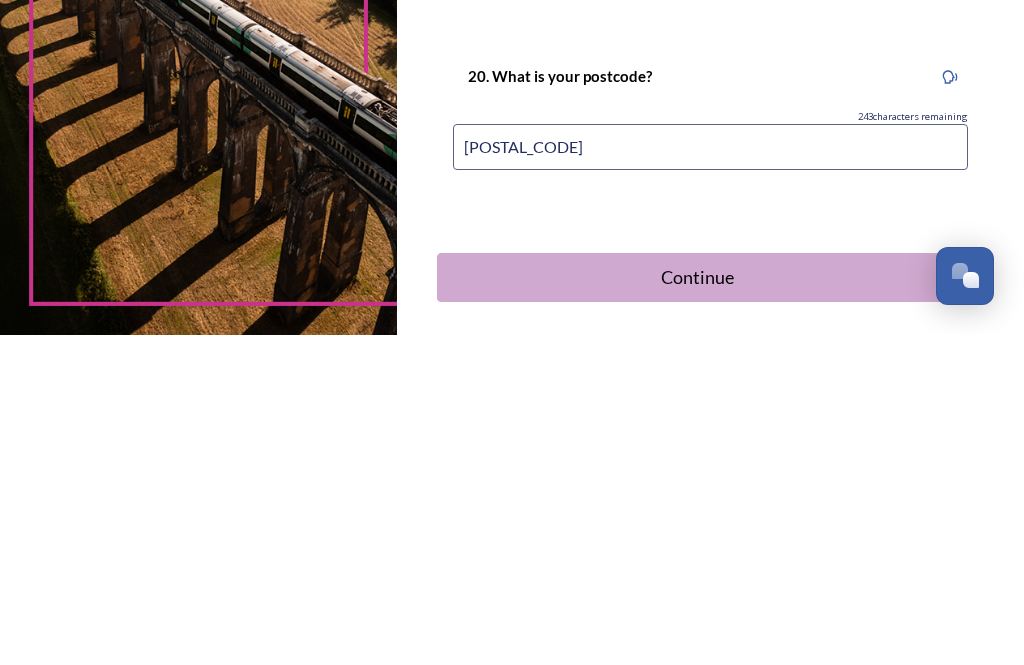 scroll, scrollTop: 1052, scrollLeft: 0, axis: vertical 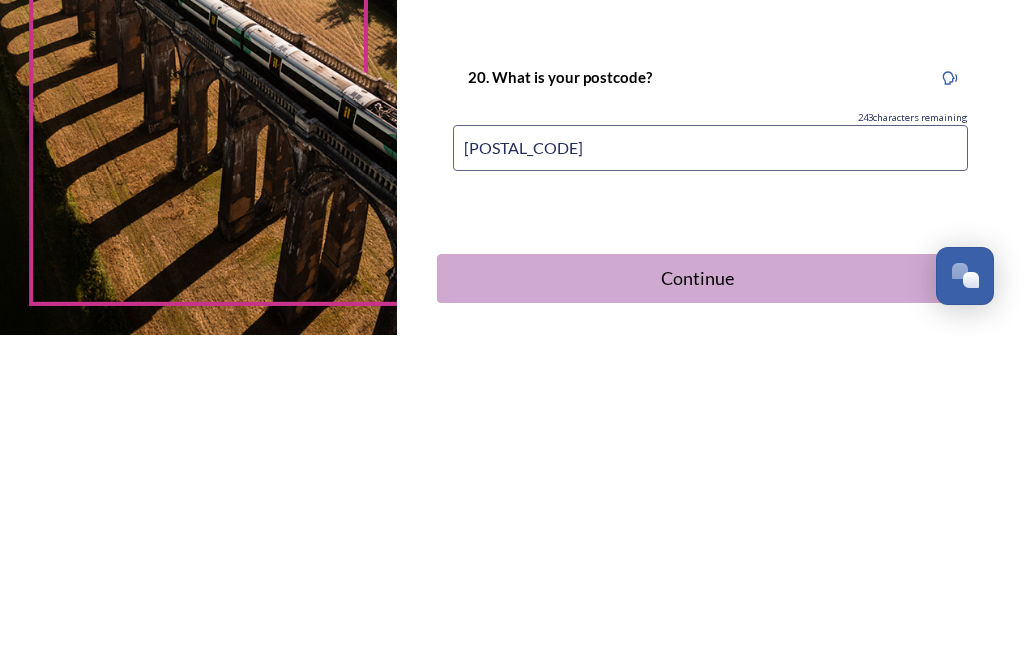 click on "Continue" at bounding box center (697, 608) 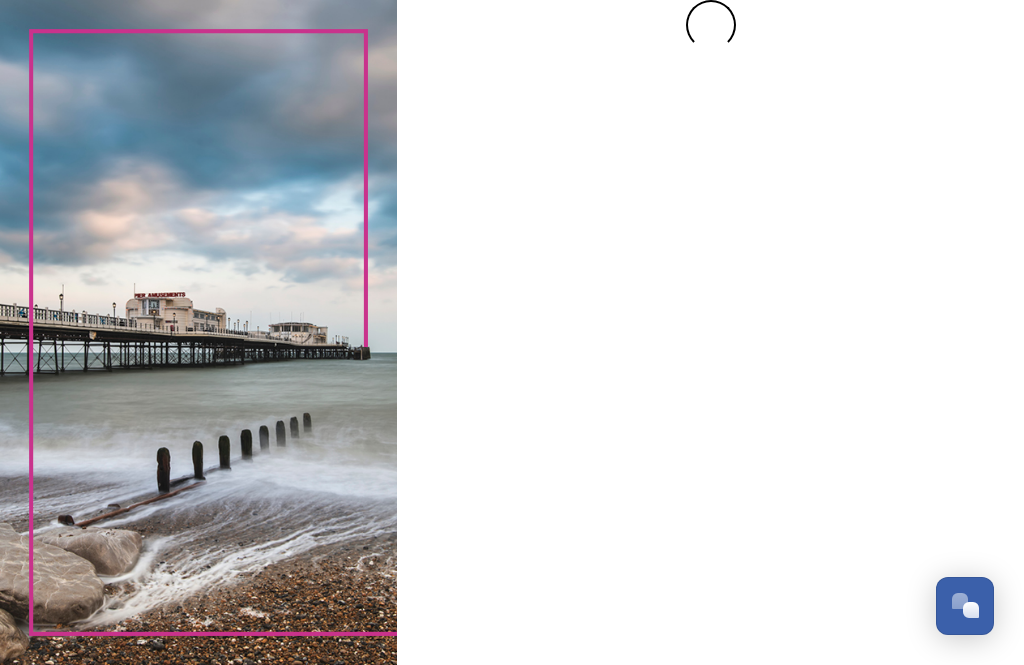 scroll, scrollTop: 0, scrollLeft: 0, axis: both 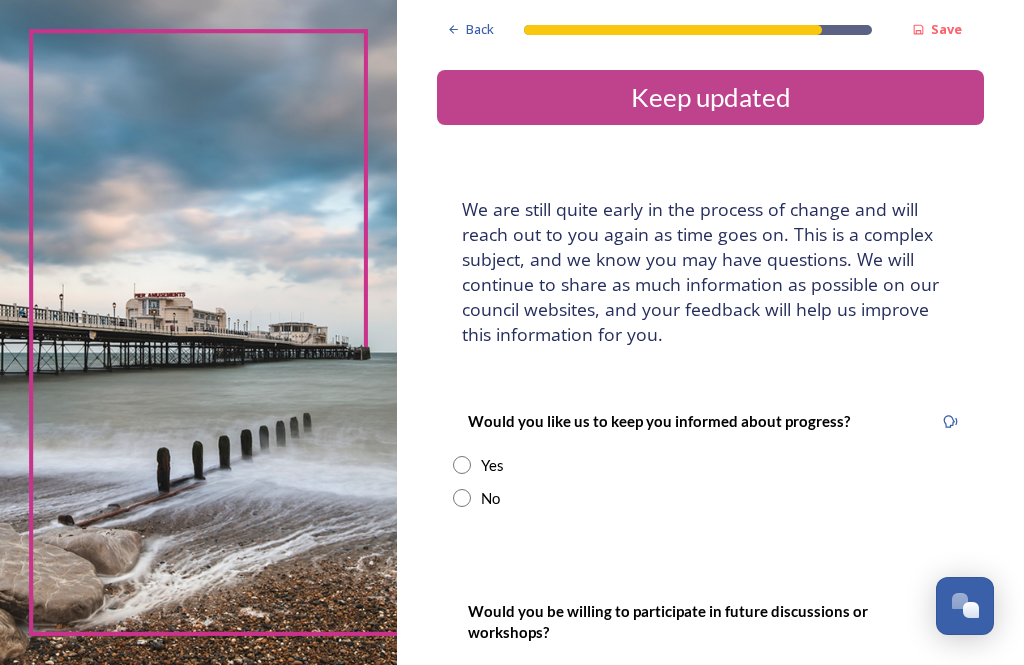 click on "Would you like us to keep you informed about progress? Yes No" at bounding box center (710, 459) 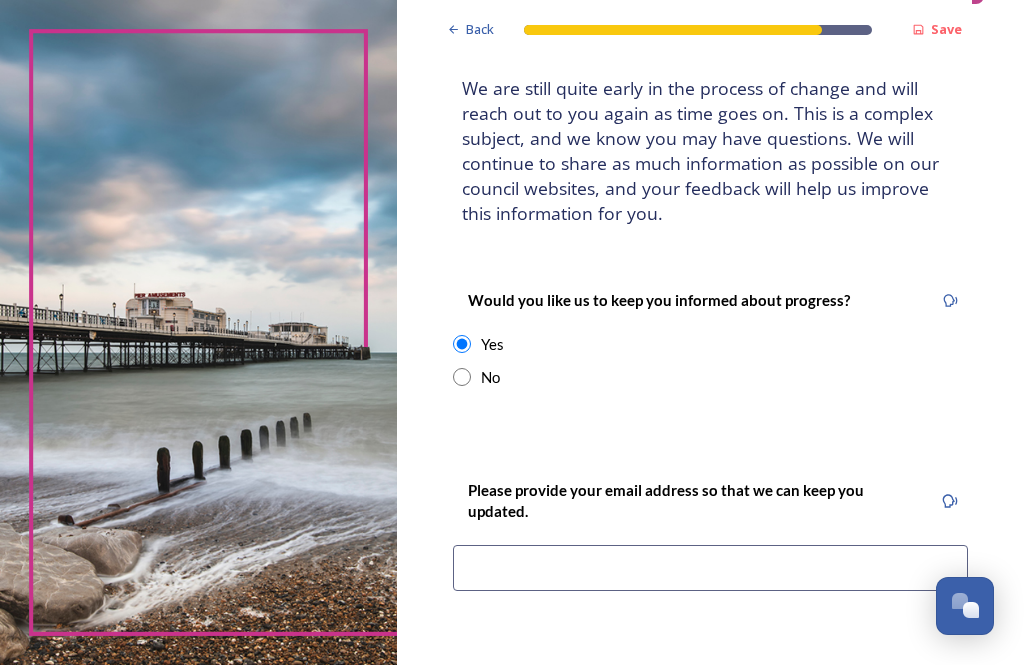 scroll, scrollTop: 121, scrollLeft: 0, axis: vertical 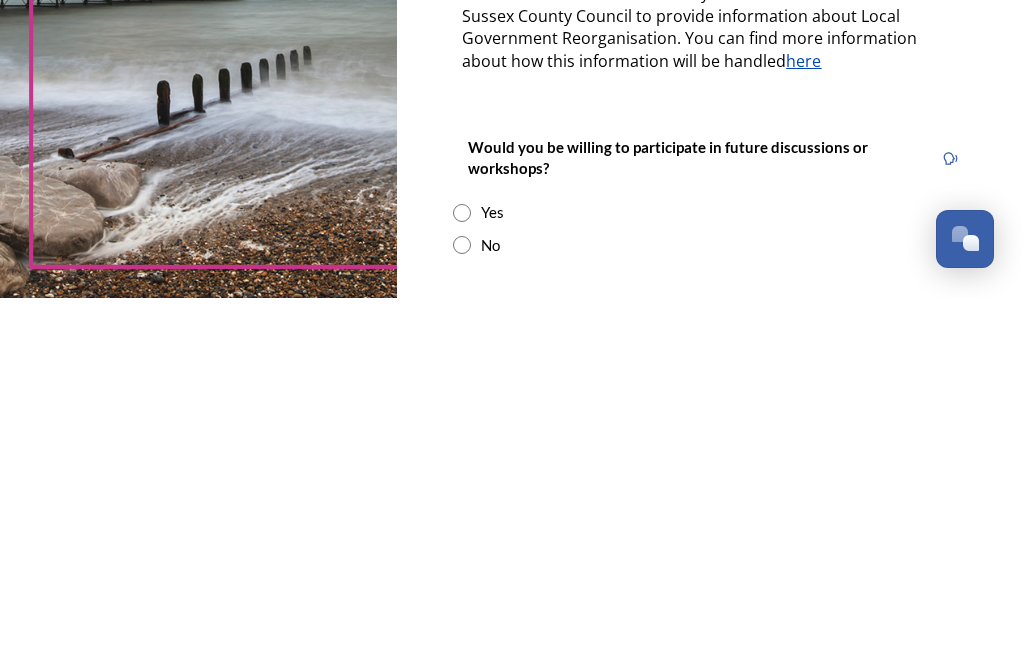 type on "[NAME].fischel@outlook.com" 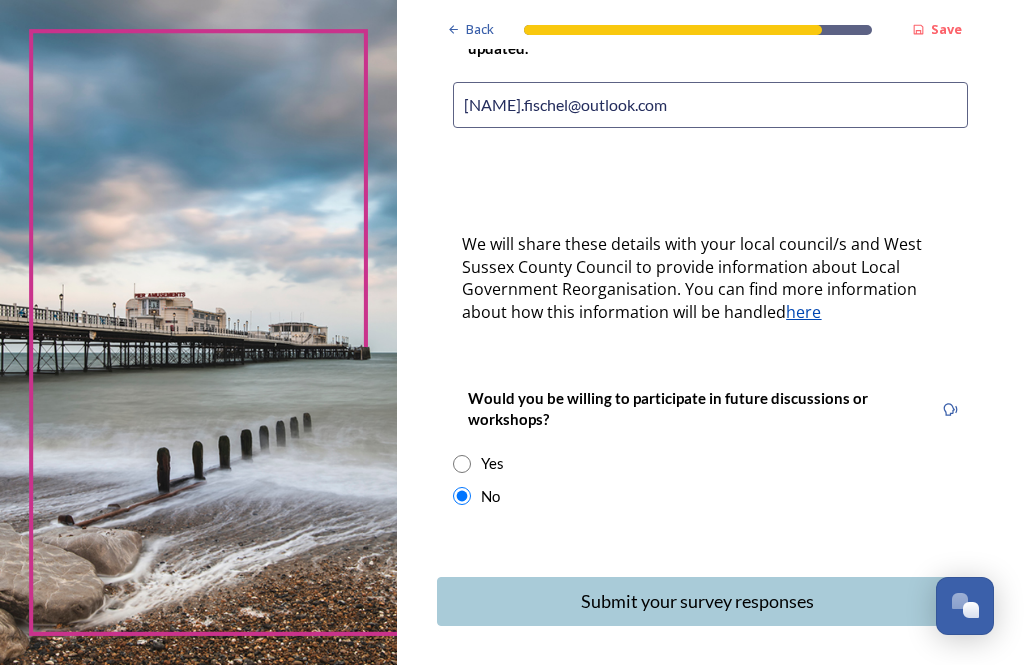 scroll, scrollTop: 583, scrollLeft: 0, axis: vertical 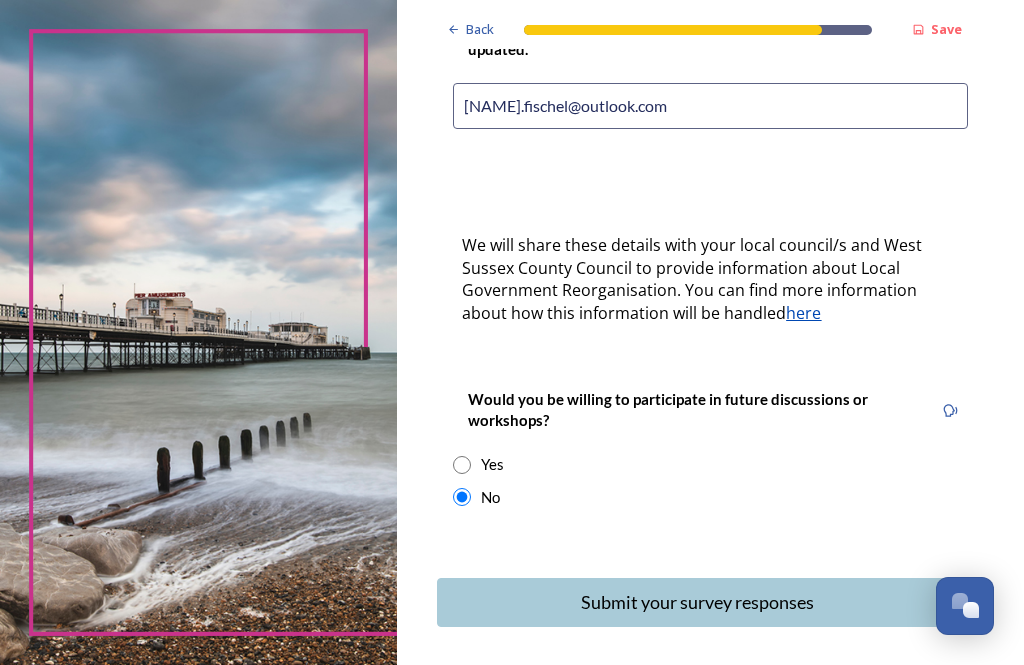 click on "Submit your survey responses" at bounding box center [697, 602] 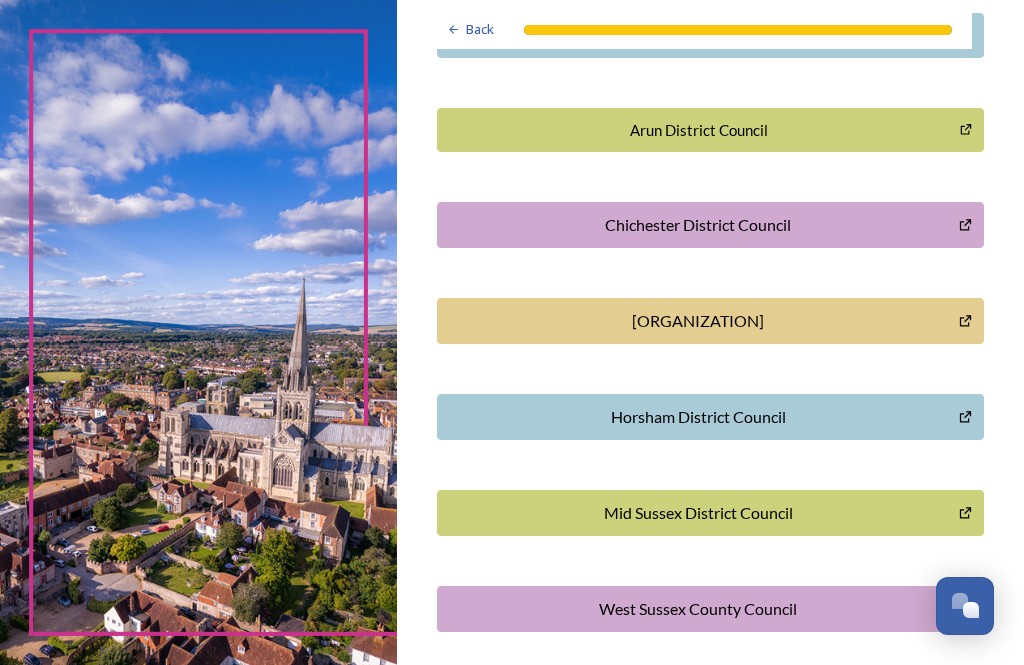 scroll, scrollTop: 589, scrollLeft: 0, axis: vertical 